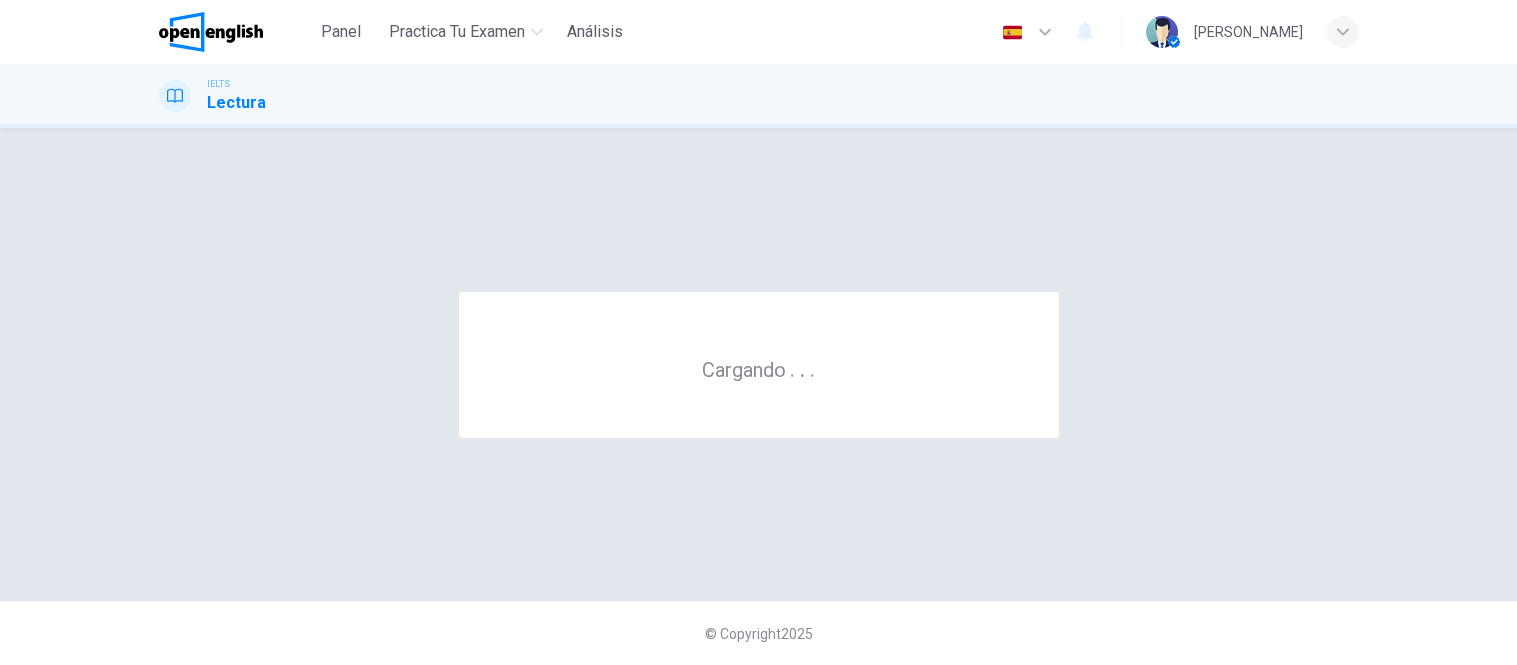 scroll, scrollTop: 0, scrollLeft: 0, axis: both 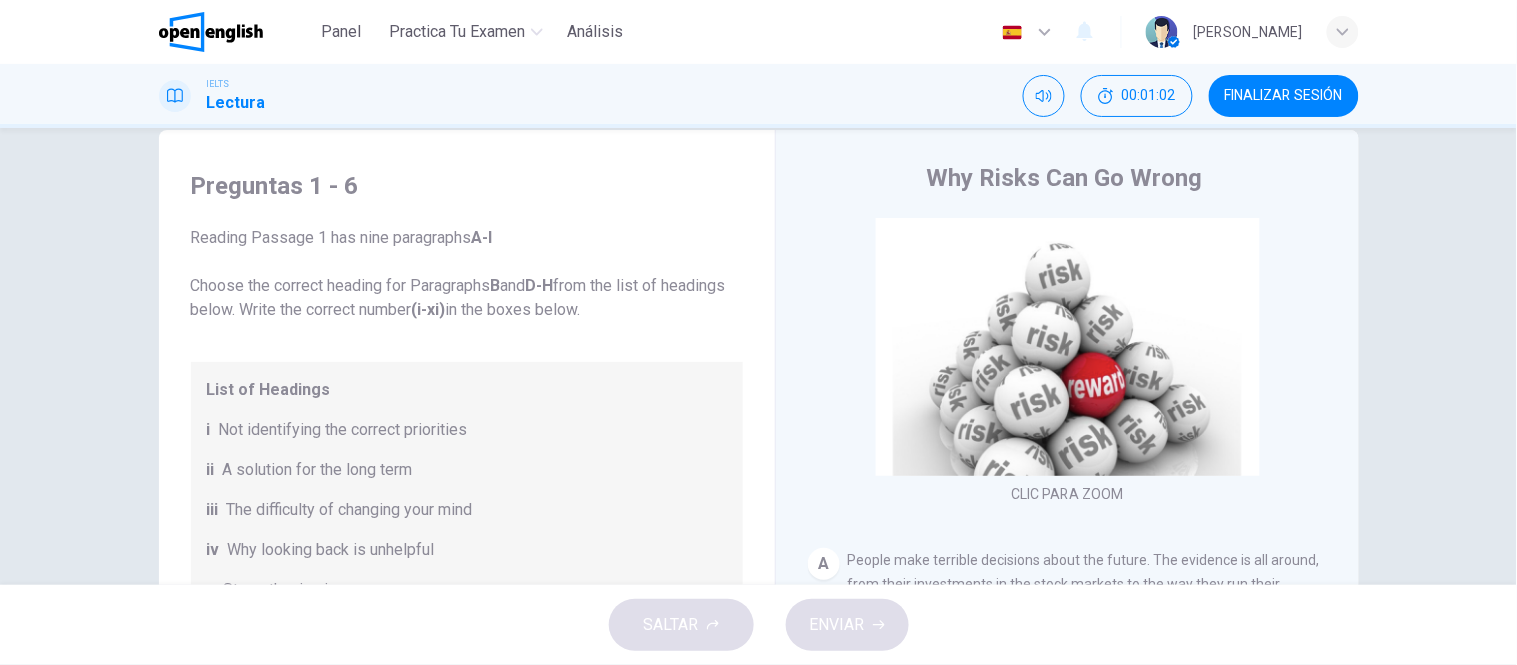 click on "Preguntas 1 - 6 Reading Passage 1 has nine paragraphs  A-I
Choose the correct heading for Paragraphs  B  and  D-H  from the list of headings below.
Write the correct number  (i-xi)  in the boxes below. List of Headings i Not identifying the correct priorities ii A solution for the long term iii The difficulty of changing your mind iv Why looking back is unhelpful v Strengthening inner resources vi A successful approach to the study of decision-making vii The danger of trusting a global market viii Reluctance to go beyond the familiar ix The power of the first number x The need for more effective risk assessment 1 ​ ​ Paragraph B 2 ​ ​ Paragraph D 3 ​ ​ Paragraph E 4 ​ ​ Paragraph F 5 ​ ​ Paragraph G 6 ​ ​ Paragraph H" at bounding box center [467, 670] 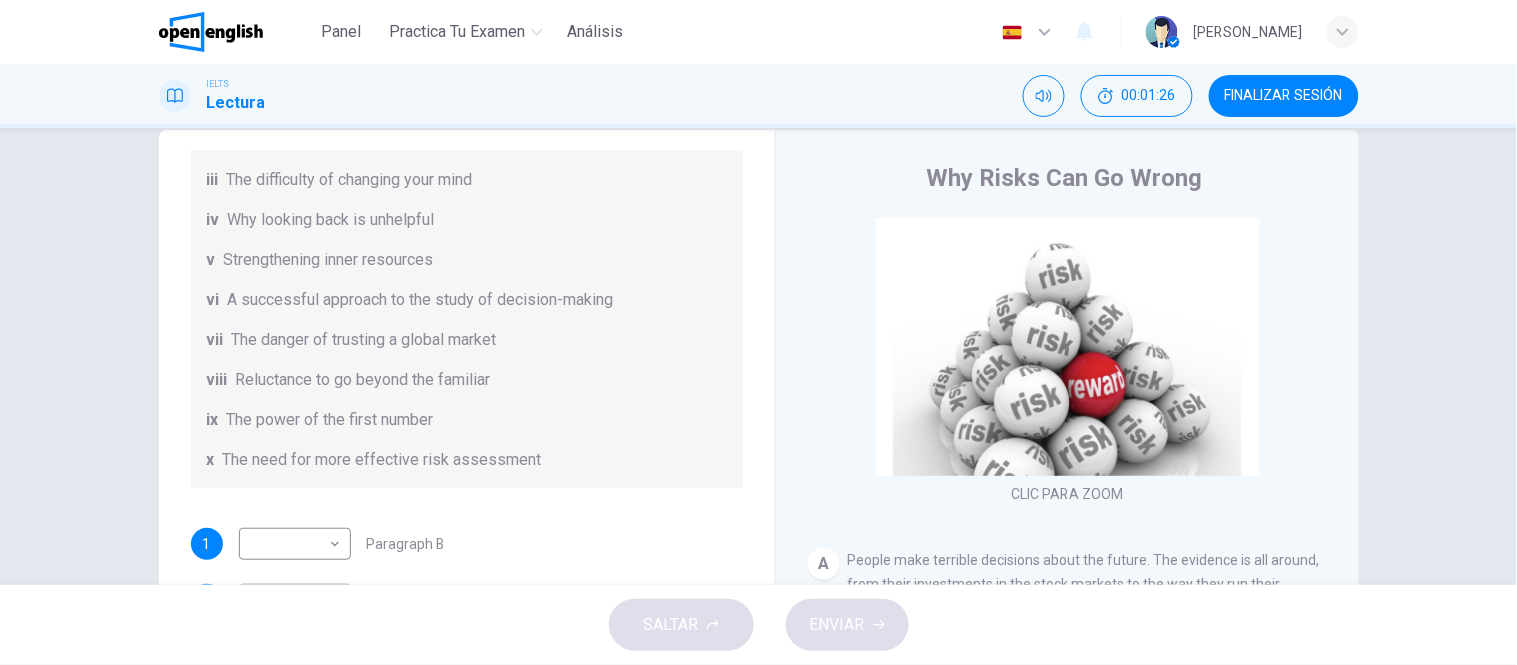 scroll, scrollTop: 384, scrollLeft: 0, axis: vertical 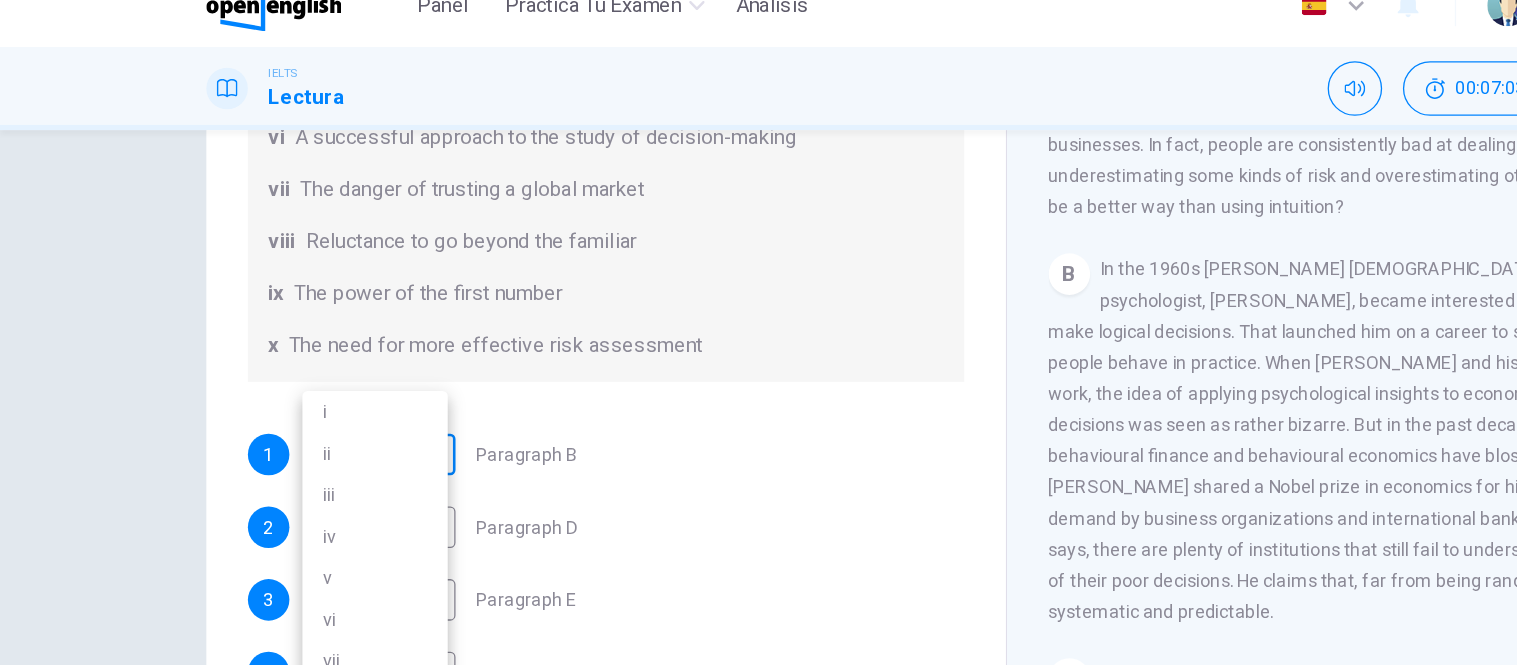click on "Este sitio utiliza cookies, como se explica en nuestra  Política de Privacidad . Si acepta el uso de cookies, haga clic en el botón [PERSON_NAME] y continúe navegando por nuestro sitio.   Política de Privacidad Aceptar Panel Practica tu examen Análisis Español ** ​ [PERSON_NAME] IELTS Lectura 00:07:03 FINALIZAR SESIÓN Preguntas 1 - 6 Reading Passage 1 has nine paragraphs  A-I
Choose the correct heading for Paragraphs  B  and  D-H  from the list of headings below.
Write the correct number  (i-xi)  in the boxes below. List of Headings i Not identifying the correct priorities ii A solution for the long term iii The difficulty of changing your mind iv Why looking back is unhelpful v Strengthening inner resources vi A successful approach to the study of decision-making vii The danger of trusting a global market viii Reluctance to go beyond the familiar ix The power of the first number x The need for more effective risk assessment 1 ​ ​ Paragraph B 2 ​ ​ Paragraph D 3 ​ ​ Paragraph E 4 ​ ​ 5 ​" at bounding box center [758, 332] 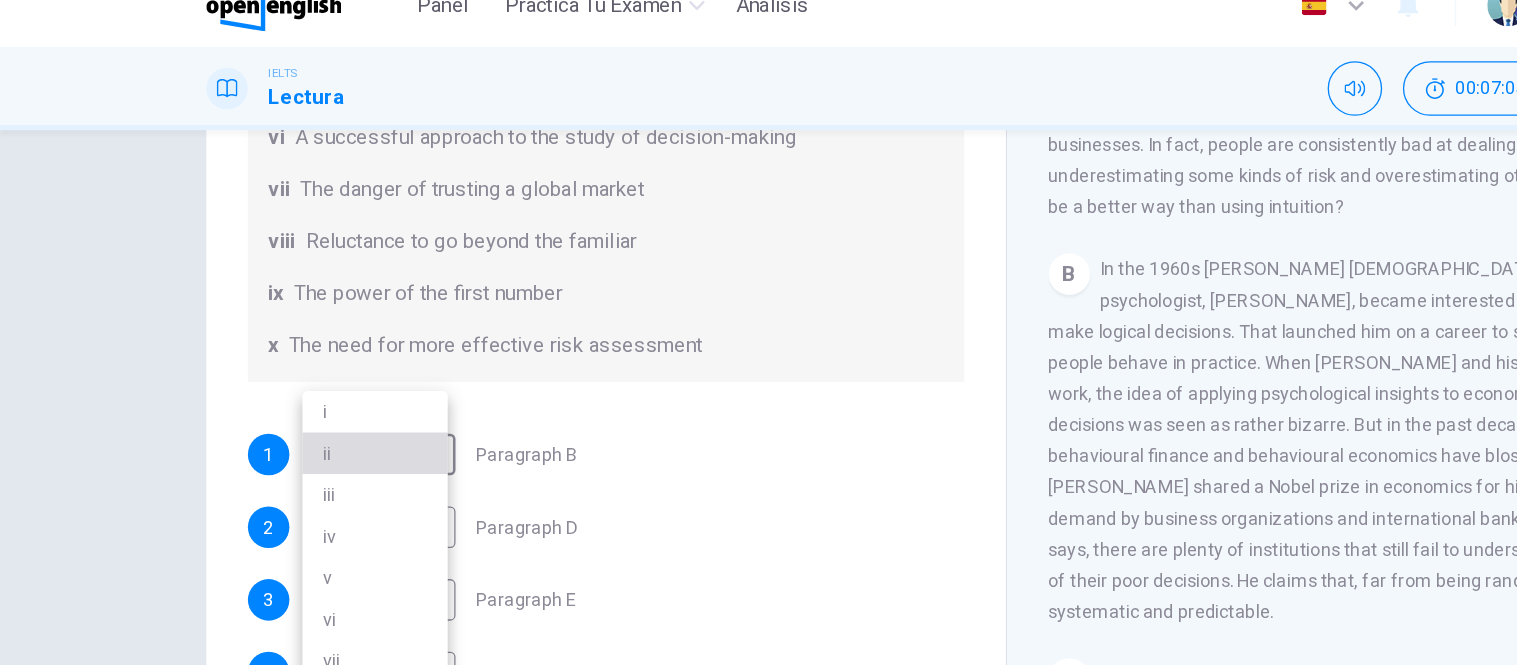 click on "ii" at bounding box center [289, 377] 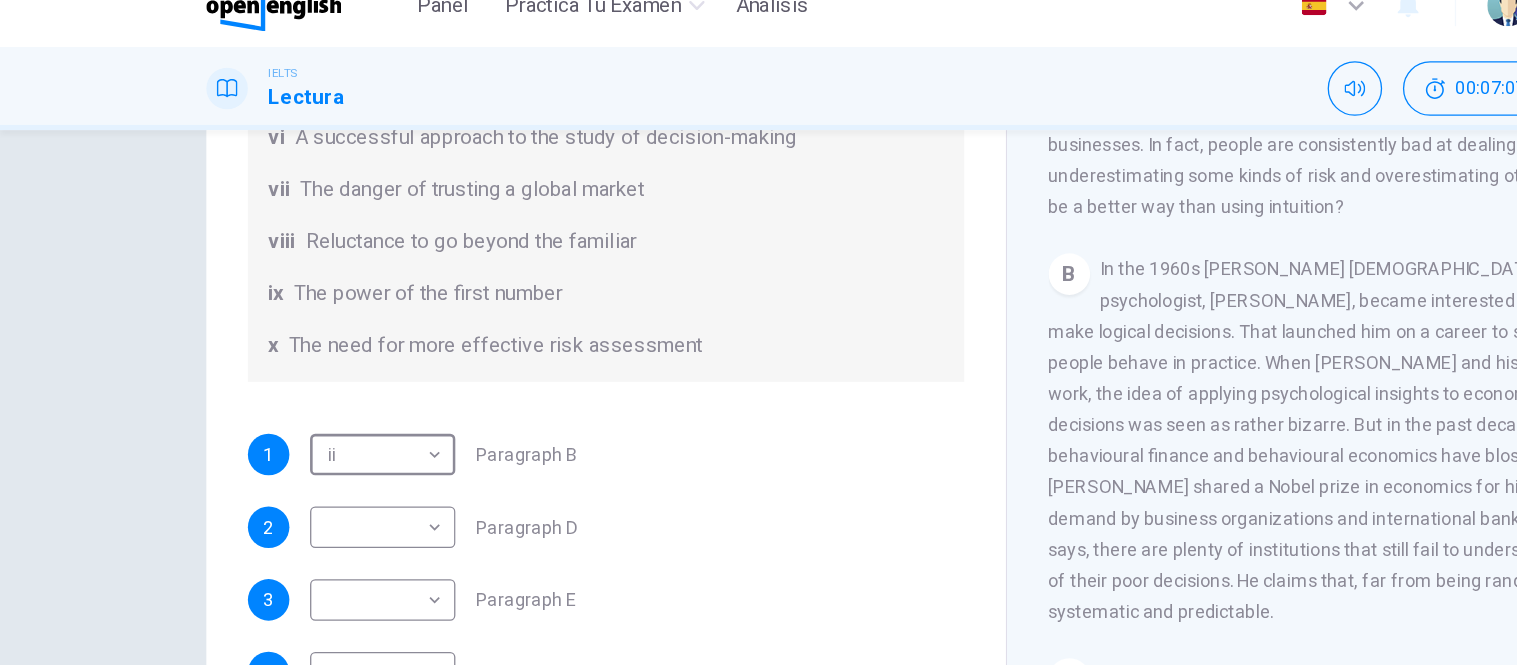 click on "1 ii ** ​ Paragraph B 2 ​ ​ Paragraph D 3 ​ ​ Paragraph E 4 ​ ​ Paragraph F 5 ​ ​ Paragraph G 6 ​ ​ Paragraph H" at bounding box center [467, 518] 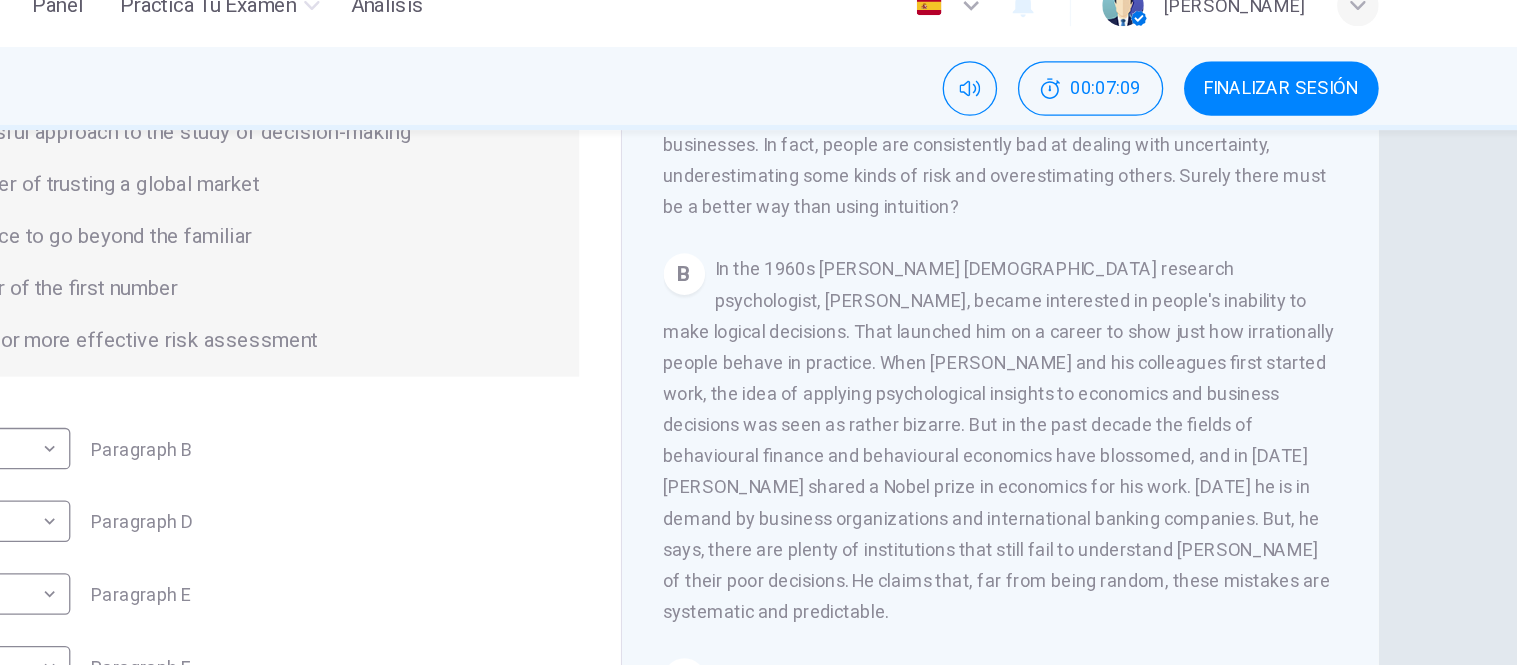 scroll, scrollTop: 384, scrollLeft: 0, axis: vertical 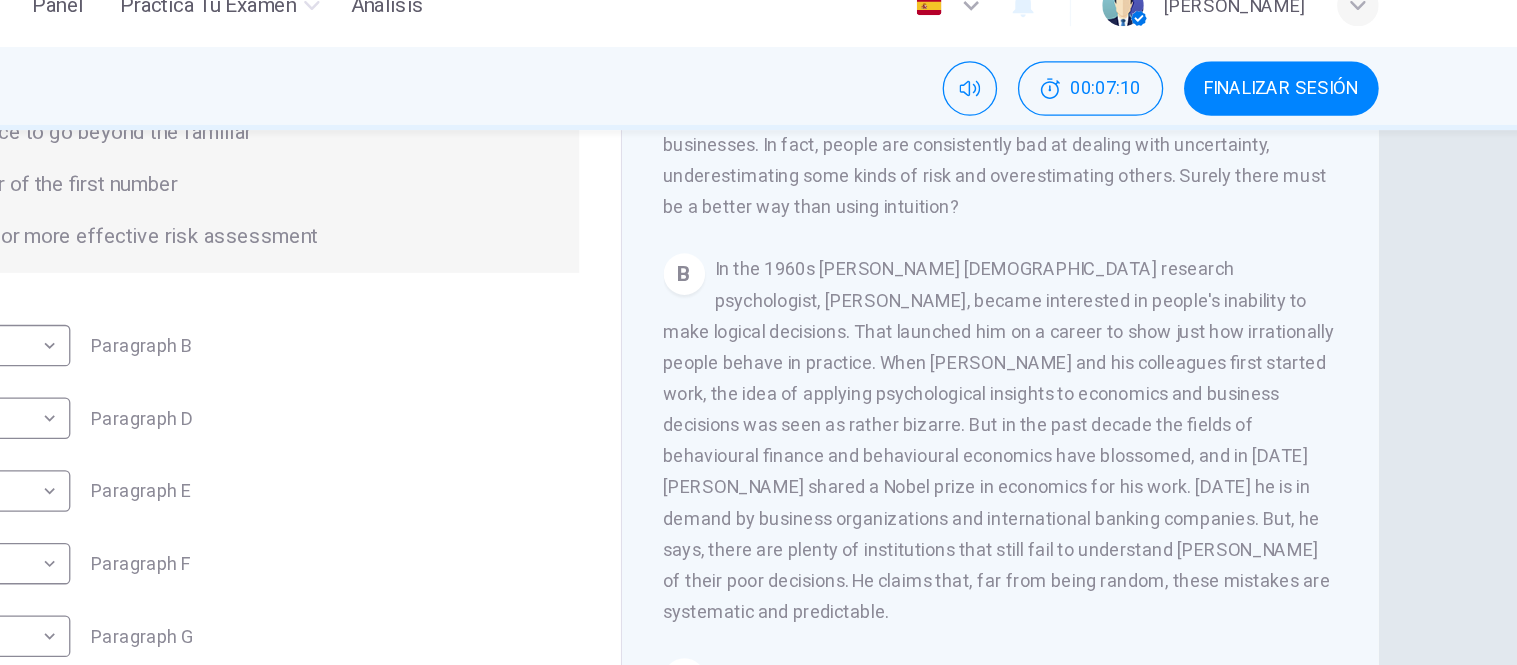click on "In the 1960s [PERSON_NAME] [DEMOGRAPHIC_DATA] research psychologist, [PERSON_NAME], became interested in people's inability to make logical decisions. That launched him on a career to show just how irrationally people behave in practice. When [PERSON_NAME] and his colleagues first started work, the idea of applying psychological insights to economics and business decisions was seen as rather bizarre. But in the past decade the fields of behavioural finance and behavioural economics have blossomed, and in [DATE] [PERSON_NAME] shared a Nobel prize in economics for his work. [DATE] he is in demand by business organizations and international banking companies. But, he says, there are plenty of institutions that still fail to understand [PERSON_NAME] of their poor decisions. He claims that, far from being random, these mistakes are systematic and predictable." at bounding box center [1066, 367] 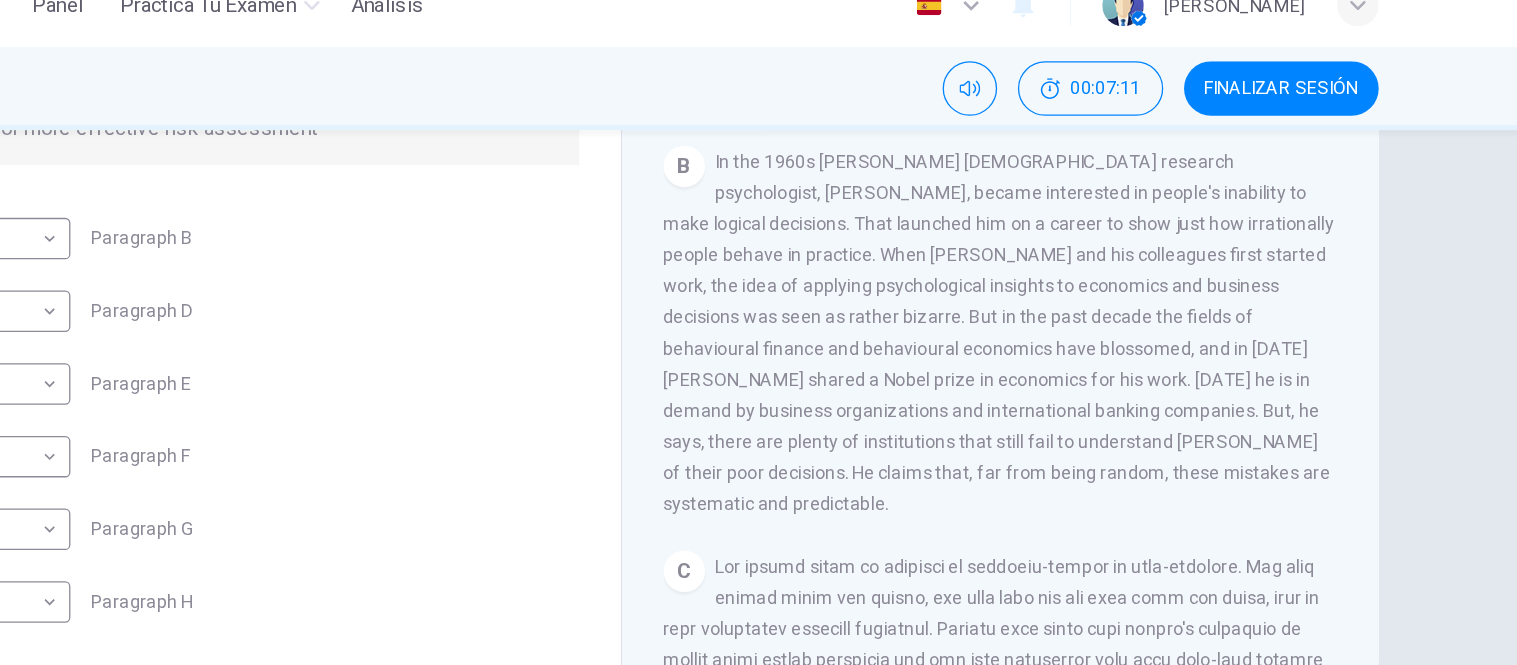 scroll, scrollTop: 317, scrollLeft: 0, axis: vertical 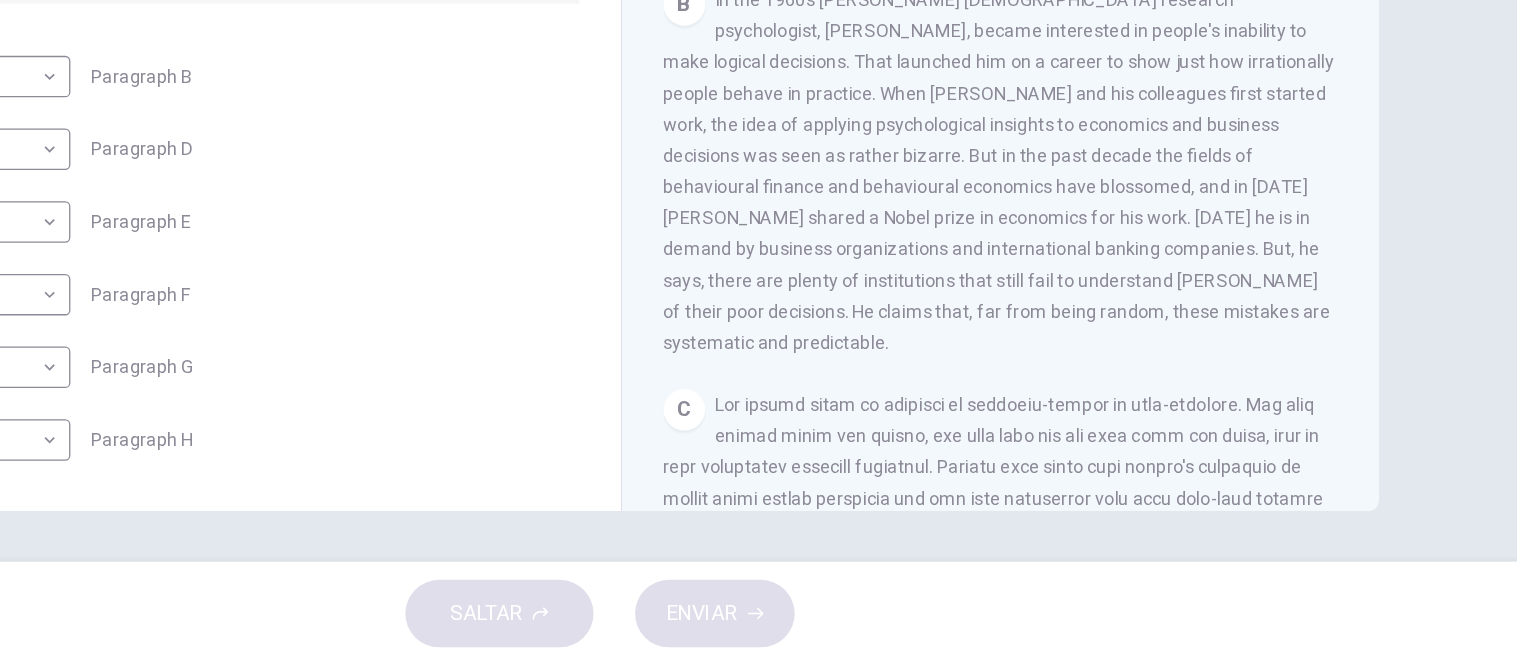 click on "Preguntas 1 - 6 Reading Passage 1 has nine paragraphs  A-I
Choose the correct heading for Paragraphs  B  and  D-H  from the list of headings below.
Write the correct number  (i-xi)  in the boxes below. List of Headings i Not identifying the correct priorities ii A solution for the long term iii The difficulty of changing your mind iv Why looking back is unhelpful v Strengthening inner resources vi A successful approach to the study of decision-making vii The danger of trusting a global market viii Reluctance to go beyond the familiar ix The power of the first number x The need for more effective risk assessment 1 ii ** ​ Paragraph B 2 ​ ​ Paragraph D 3 ​ ​ Paragraph E 4 ​ ​ Paragraph F 5 ​ ​ Paragraph G 6 ​ ​ Paragraph H Why Risks Can Go Wrong CLIC PARA ZOOM Clic para zoom A B C D E F G H I" at bounding box center [759, 198] 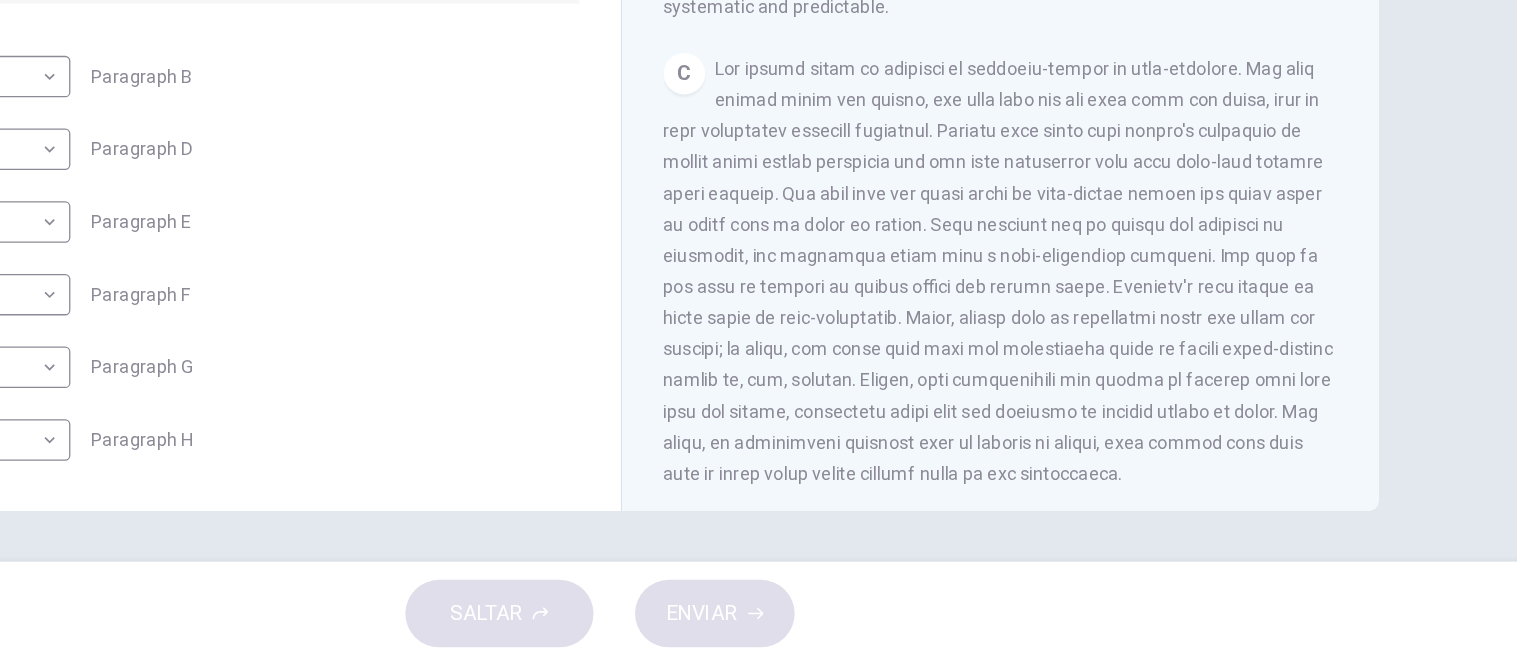 scroll, scrollTop: 656, scrollLeft: 0, axis: vertical 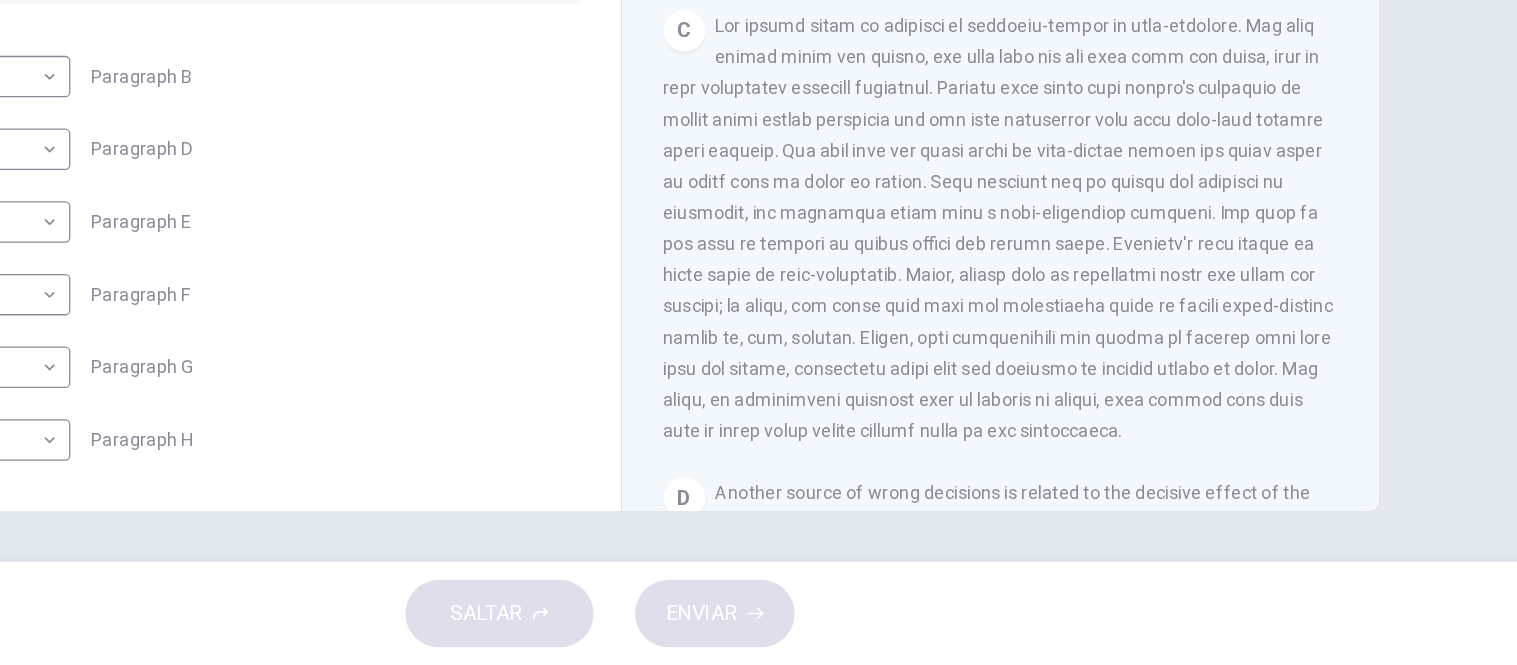 click on "CLIC PARA ZOOM Clic para zoom A People make terrible decisions about the future. The evidence is all around, from their investments in the stock markets to the way they run their businesses. In fact, people are consistently bad at dealing with uncertainty, underestimating some kinds of risk and overestimating others. Surely there must be a better way than using intuition? B C D Another source of wrong decisions is related to the decisive effect of the initial meeting, particularly in negotiations over money. This is referred to as the 'anchor effect'. Once a figure has been mentioned, it takes a strange hold over the human mind. The asking price quoted in a house sale, for example, tends to become accepted by all parties as the 'anchor' around which negotiations take place. Much the same goes for salary negotiations or mergers and acquisitions. If nobody has much information to go on, a figure can provide comfort - even though it may lead to a terrible mistake. E F G H I" at bounding box center (1081, 242) 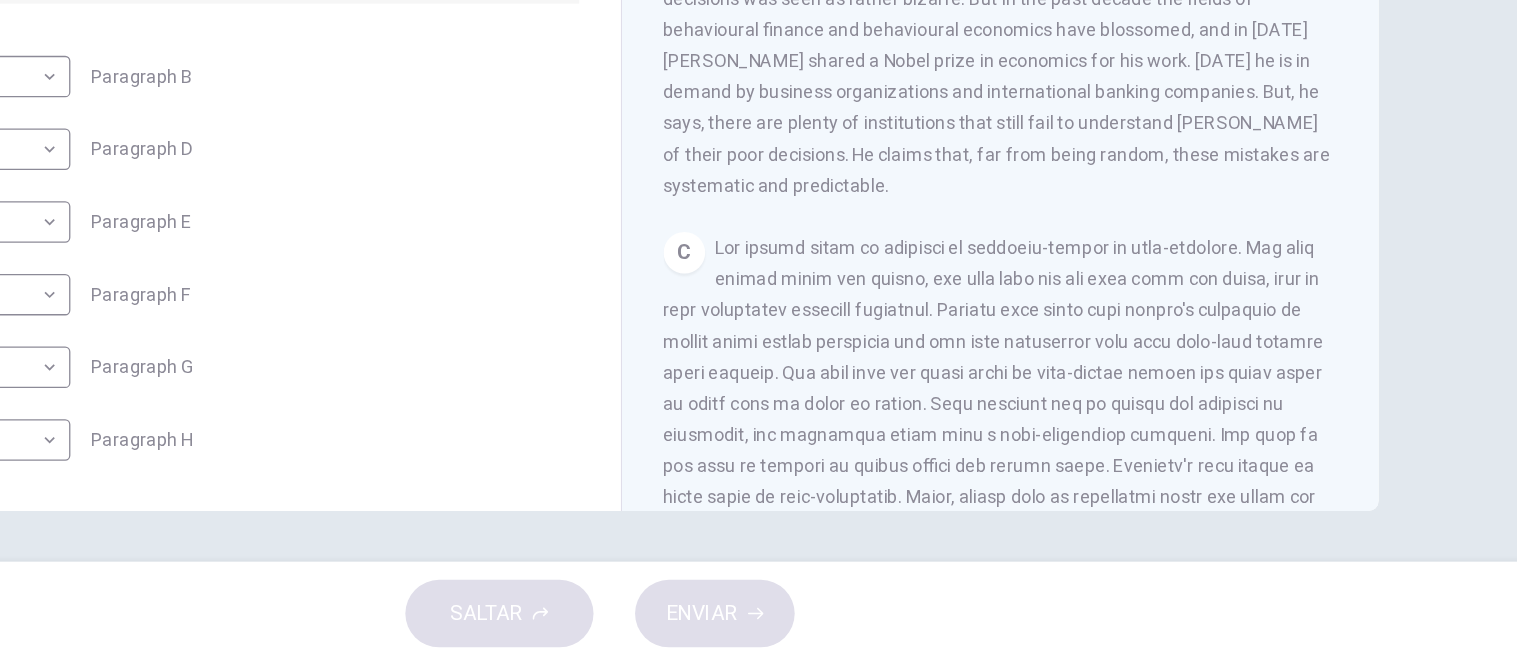 scroll, scrollTop: 526, scrollLeft: 0, axis: vertical 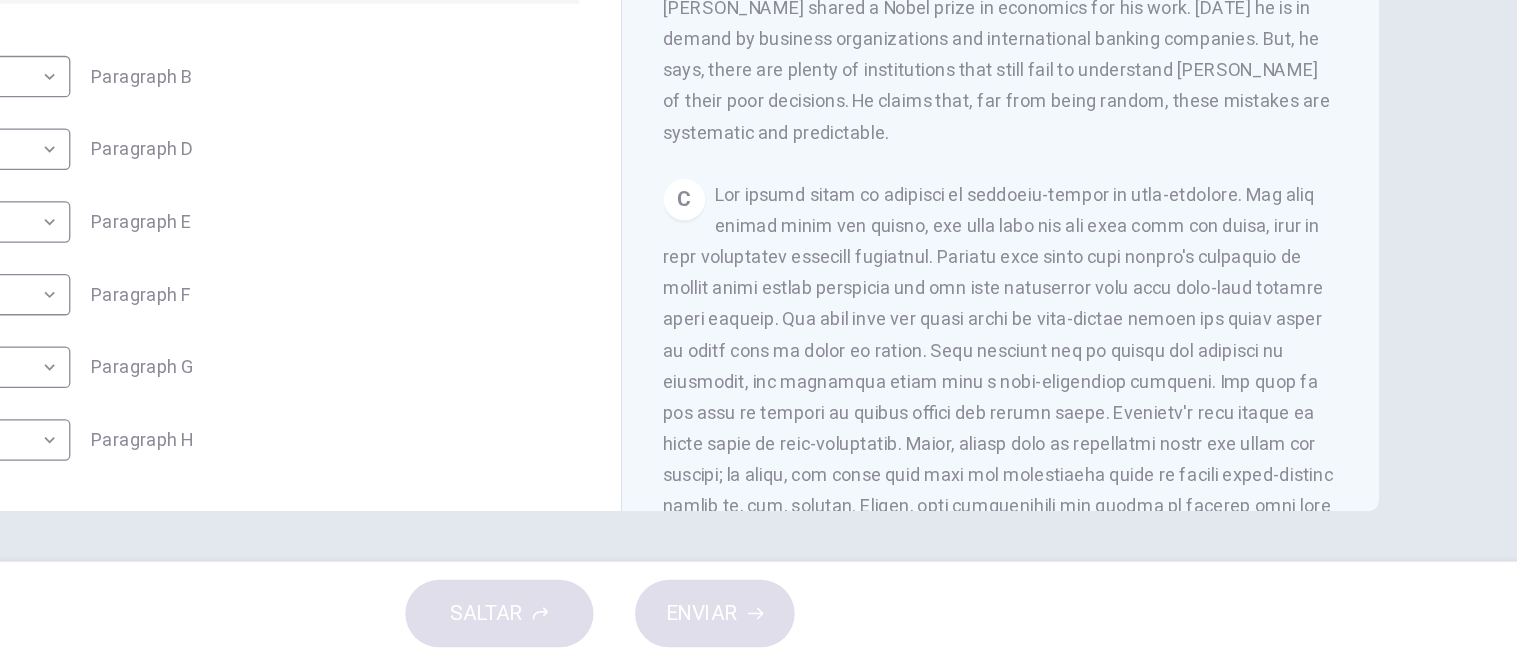 click on "2 ​ ​ Paragraph D" at bounding box center [467, 267] 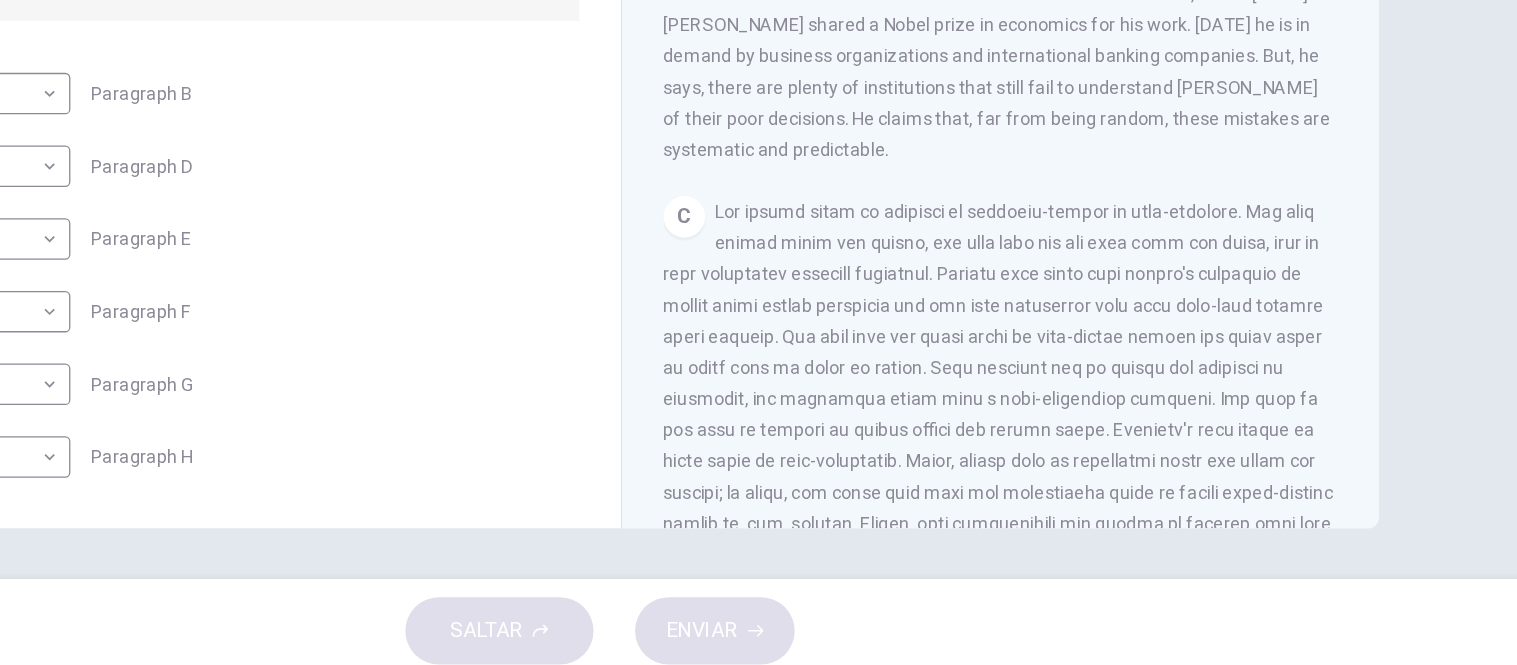 click on "Preguntas 1 - 6 Reading Passage 1 has nine paragraphs  A-I
Choose the correct heading for Paragraphs  B  and  D-H  from the list of headings below.
Write the correct number  (i-xi)  in the boxes below. List of Headings i Not identifying the correct priorities ii A solution for the long term iii The difficulty of changing your mind iv Why looking back is unhelpful v Strengthening inner resources vi A successful approach to the study of decision-making vii The danger of trusting a global market viii Reluctance to go beyond the familiar ix The power of the first number x The need for more effective risk assessment 1 ii ** ​ Paragraph B 2 ​ ​ Paragraph D 3 ​ ​ Paragraph E 4 ​ ​ Paragraph F 5 ​ ​ Paragraph G 6 ​ ​ Paragraph H Why Risks Can Go Wrong CLIC PARA ZOOM Clic para zoom A B C D E F G H I" at bounding box center (758, 356) 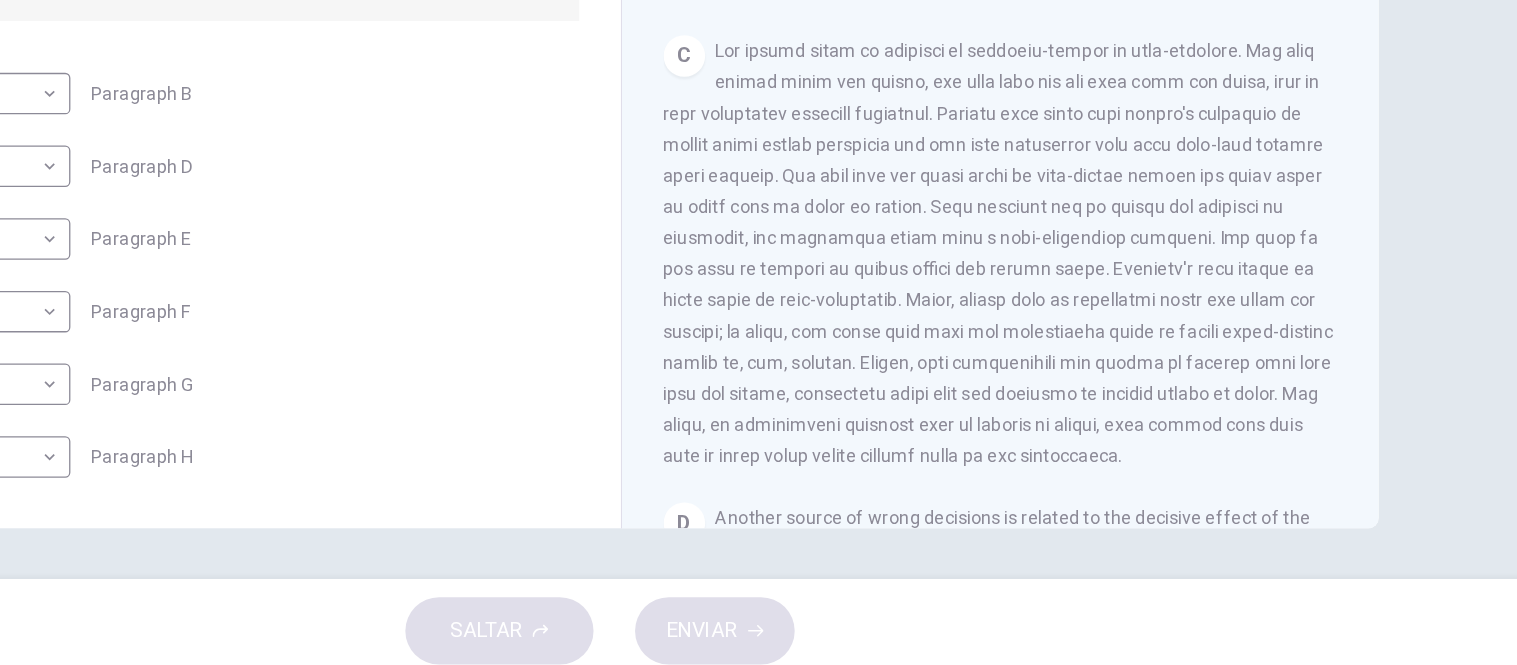 scroll, scrollTop: 652, scrollLeft: 0, axis: vertical 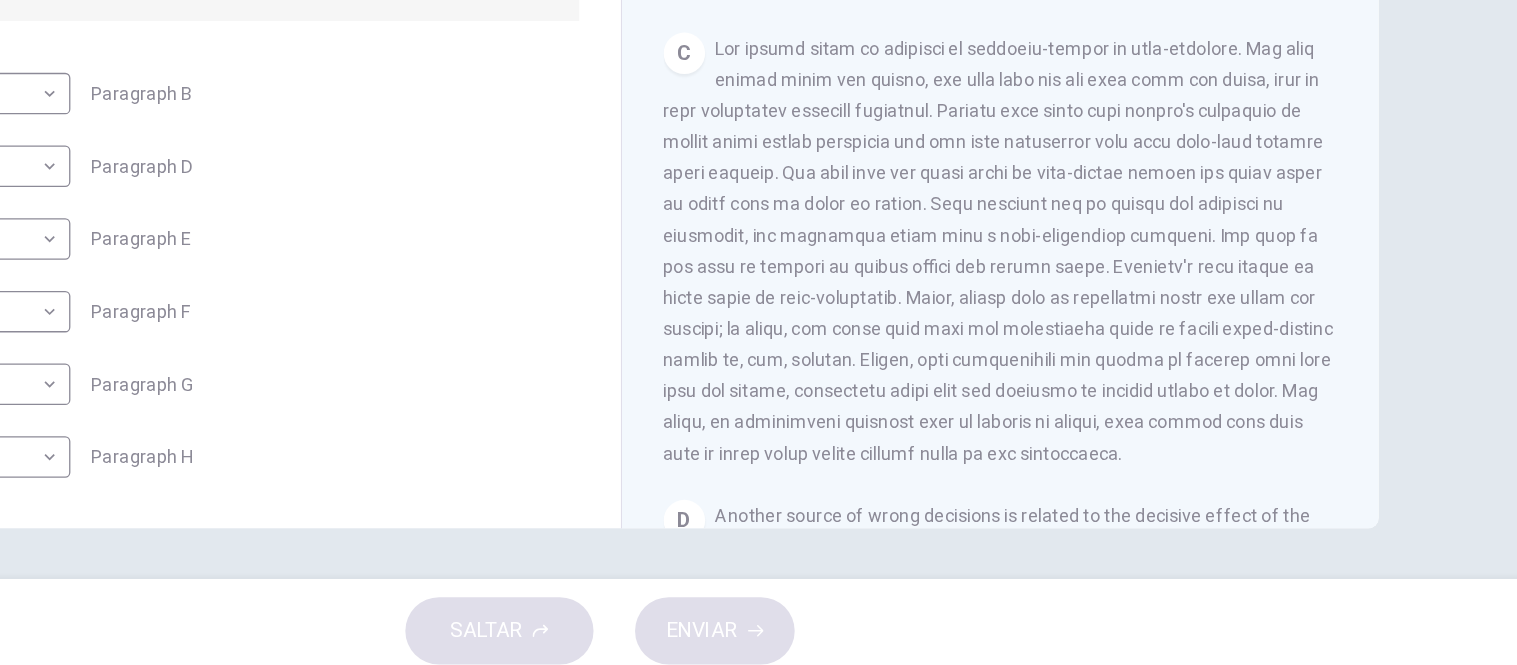 click on "1 ii ** ​ Paragraph B 2 ​ ​ Paragraph D 3 ​ ​ Paragraph E 4 ​ ​ Paragraph F 5 ​ ​ Paragraph G 6 ​ ​ Paragraph H" at bounding box center [467, 351] 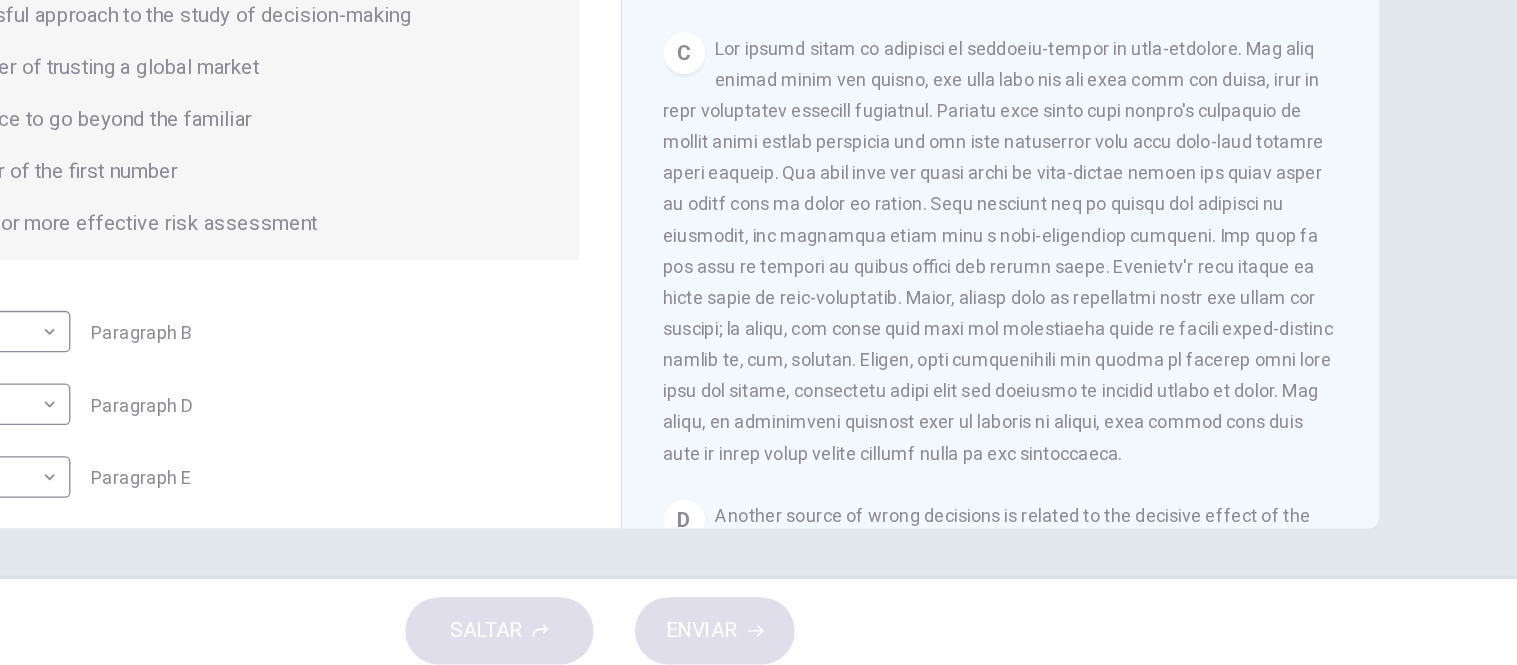scroll, scrollTop: 0, scrollLeft: 0, axis: both 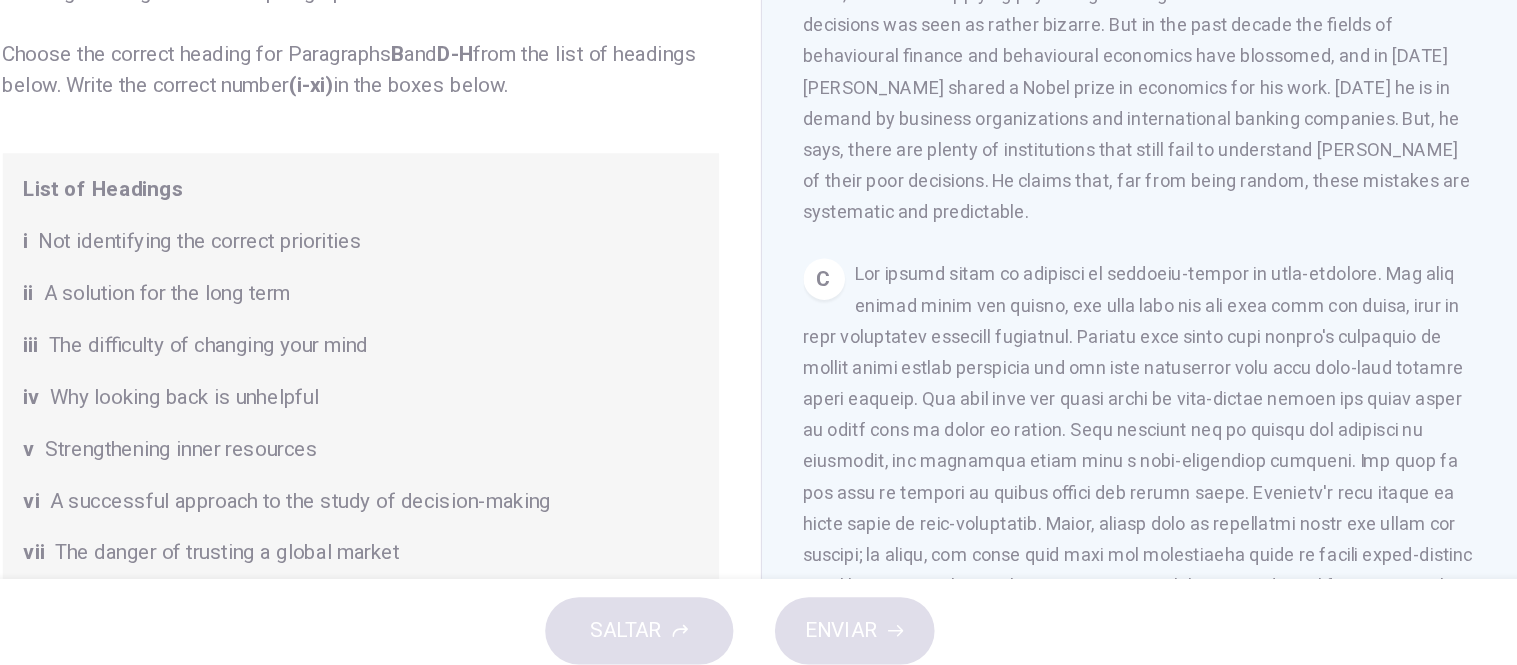 click at bounding box center (1066, 506) 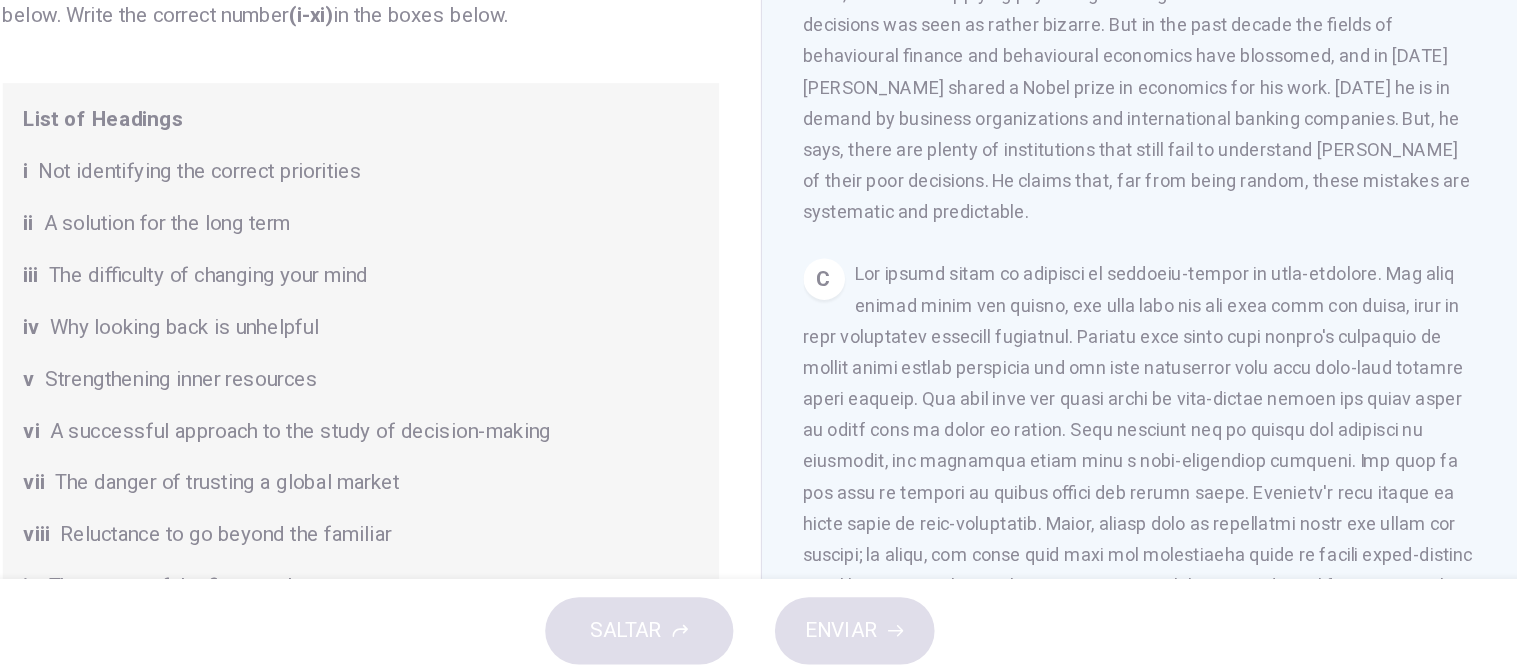 scroll, scrollTop: 42, scrollLeft: 0, axis: vertical 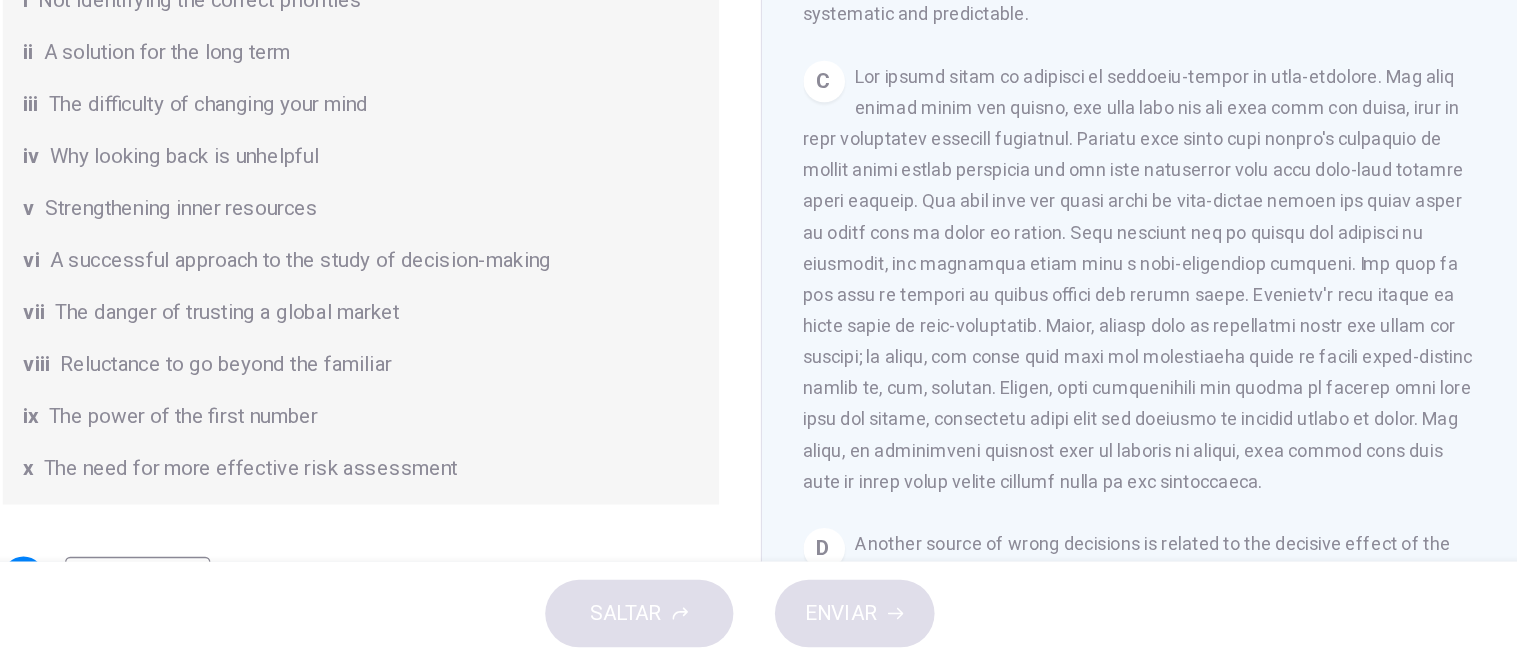 click on "A successful approach to the study of decision-making" at bounding box center [421, 353] 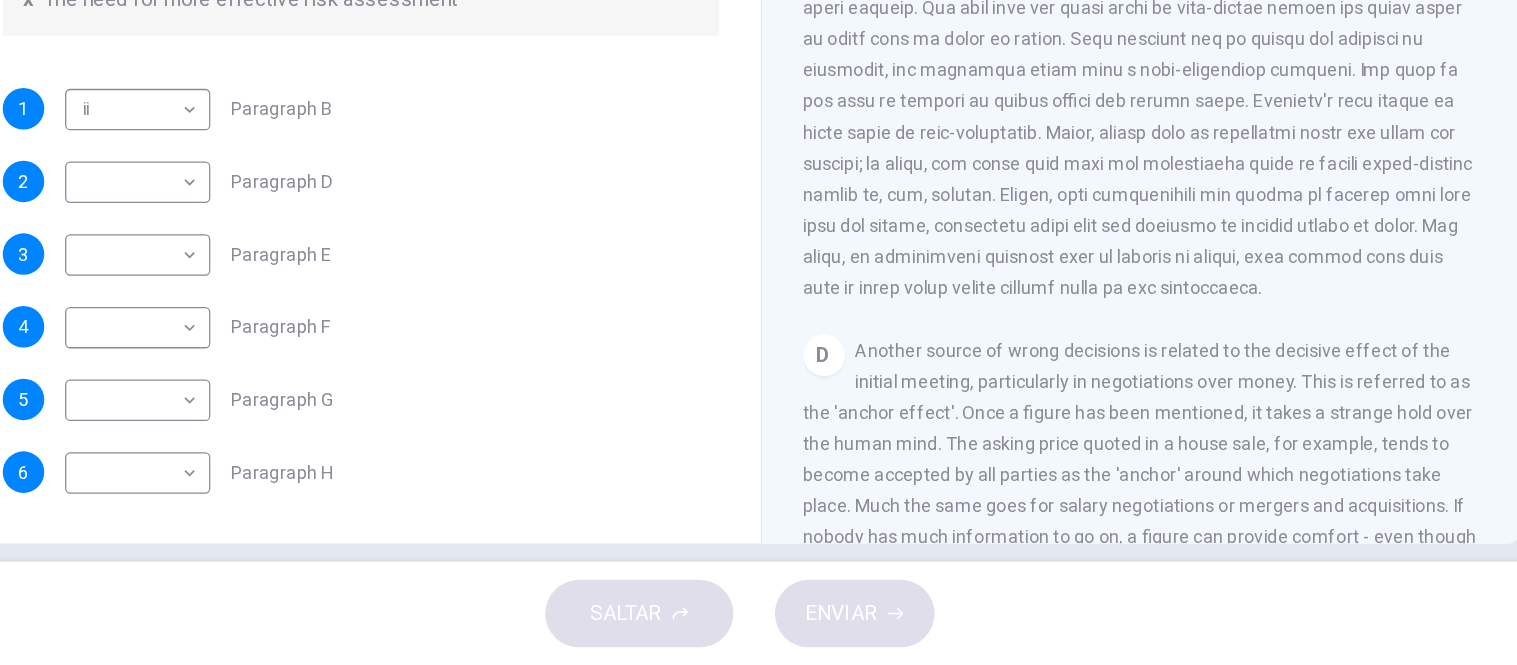 scroll, scrollTop: 317, scrollLeft: 0, axis: vertical 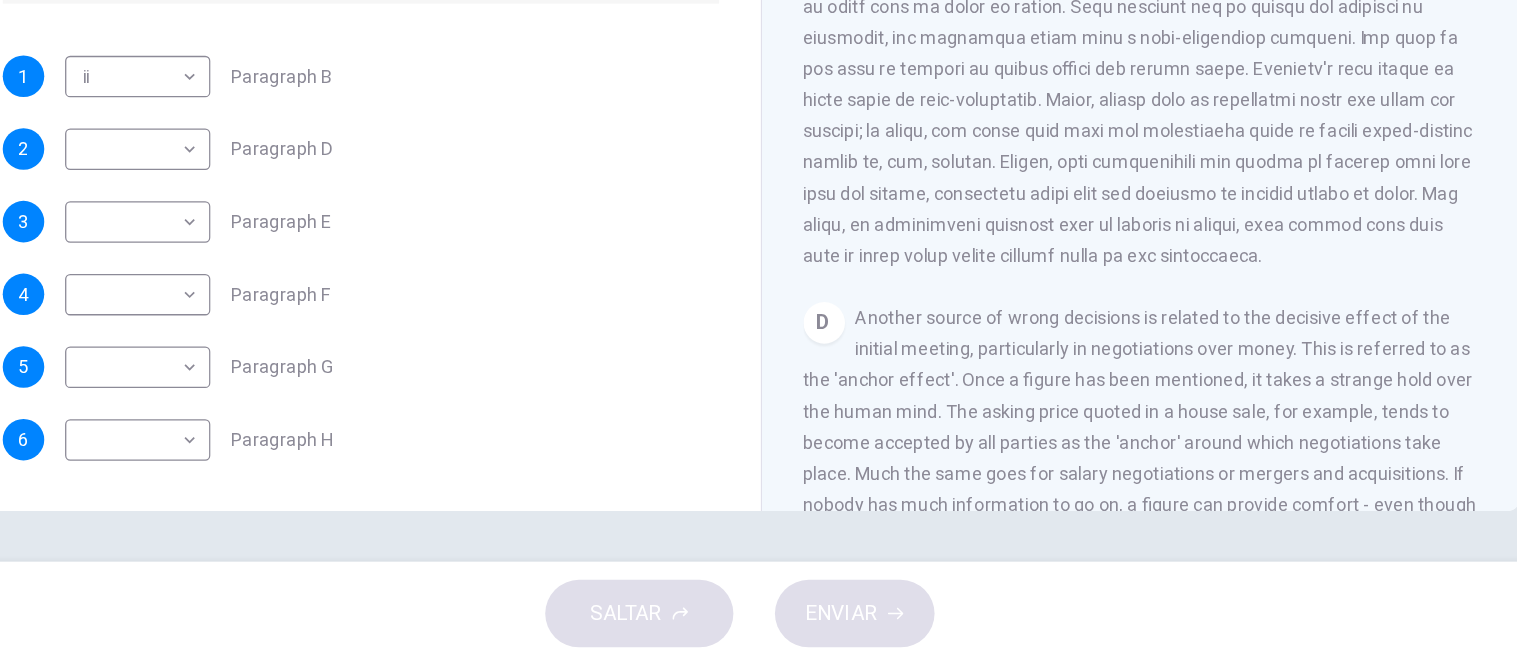click at bounding box center [1066, 193] 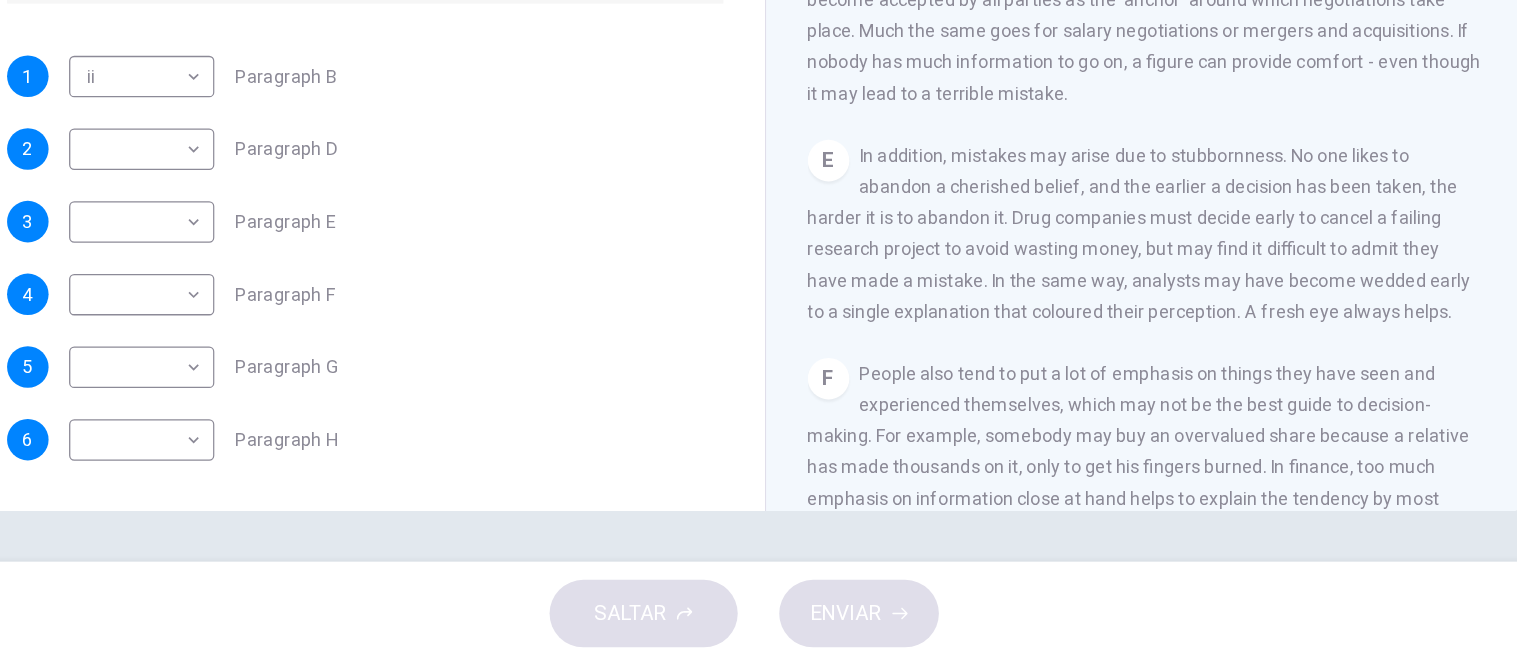 scroll, scrollTop: 1148, scrollLeft: 0, axis: vertical 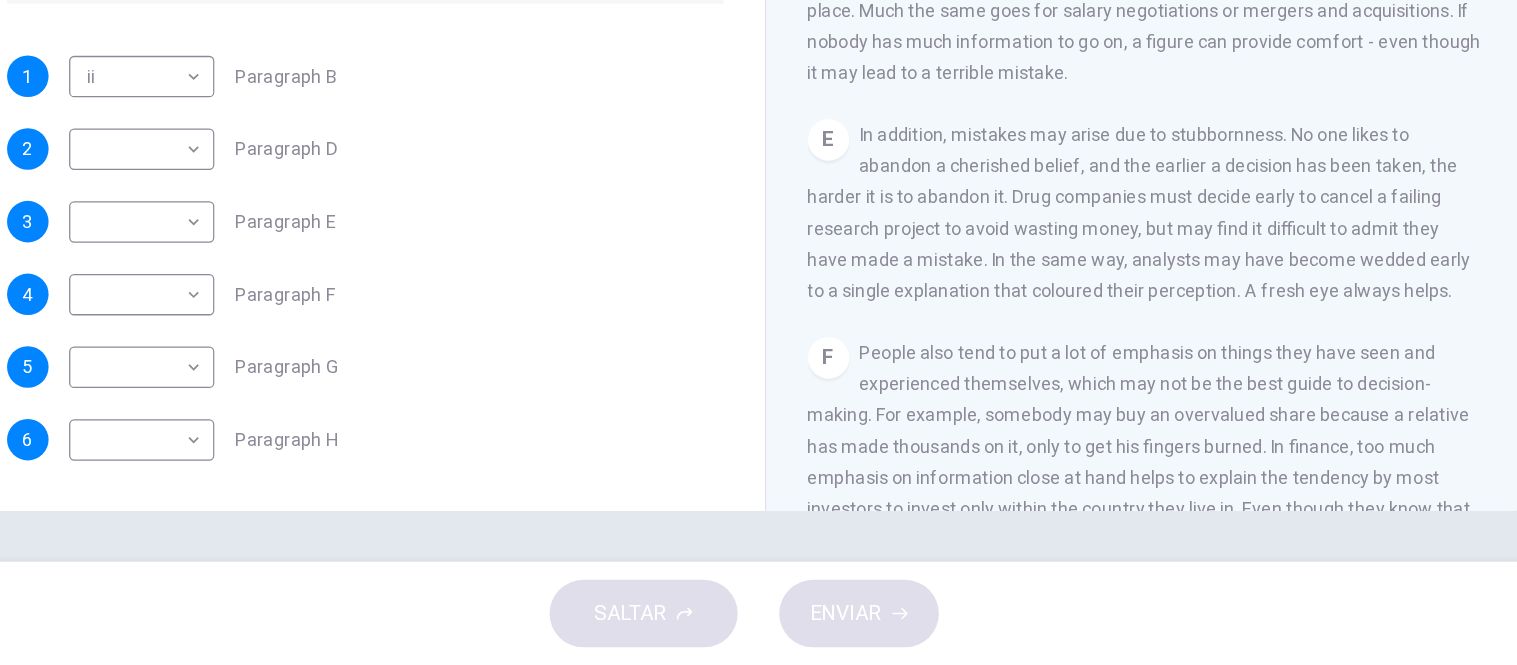 click on "2 ​ ​ Paragraph D" at bounding box center (467, 267) 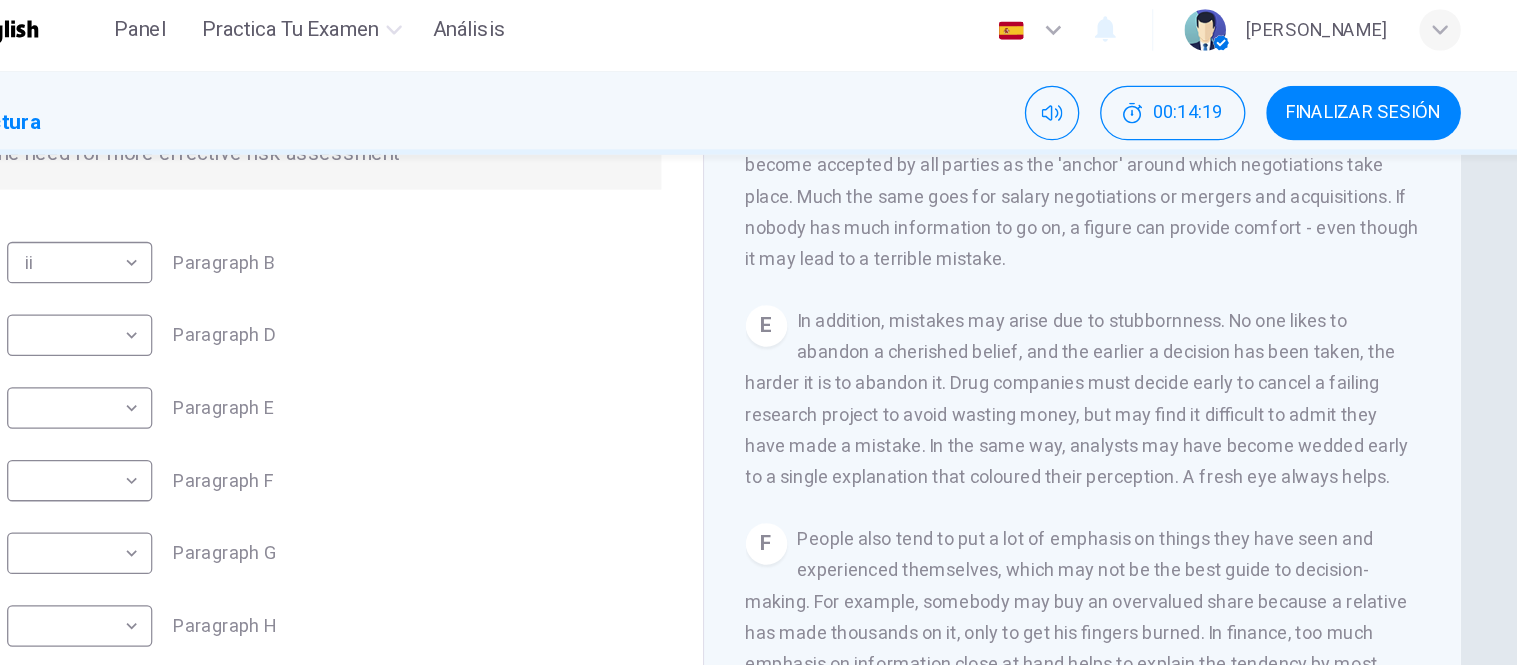 click on "1 ii ** ​ Paragraph B" at bounding box center (467, 211) 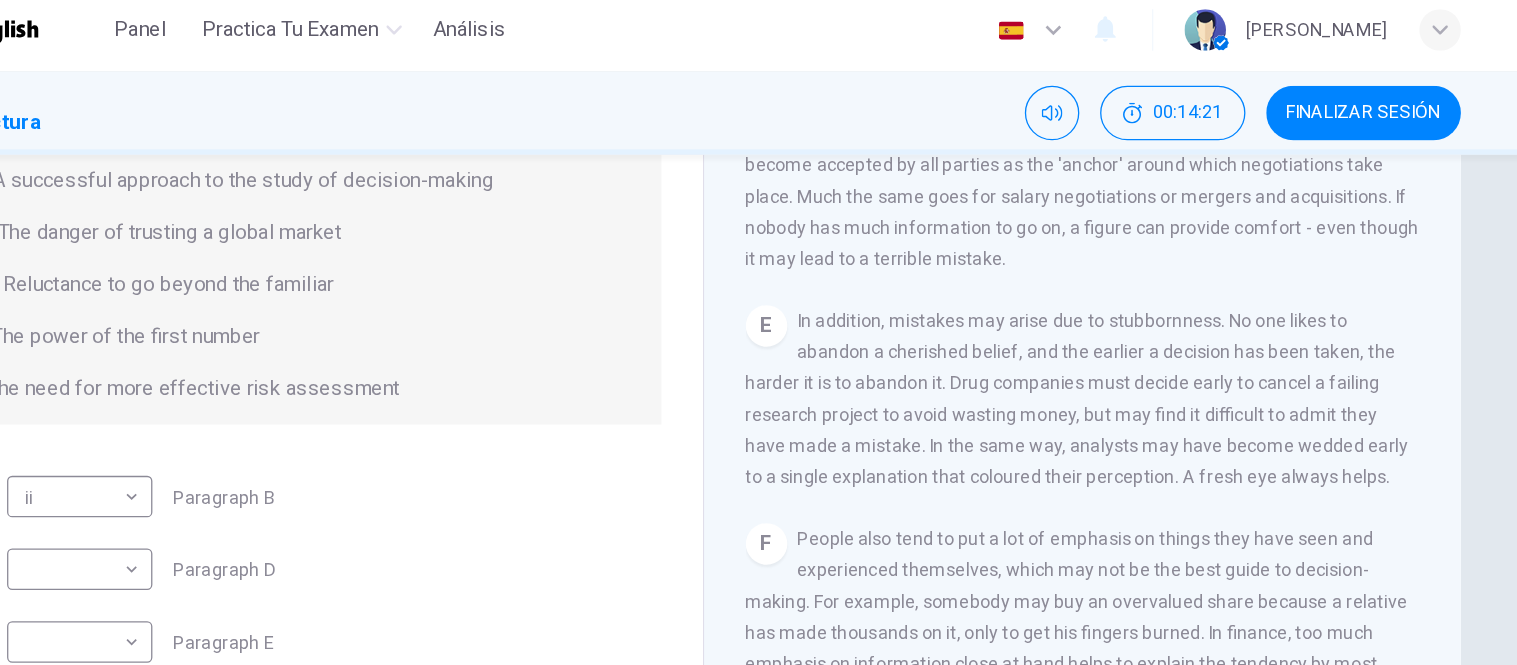 scroll, scrollTop: 192, scrollLeft: 0, axis: vertical 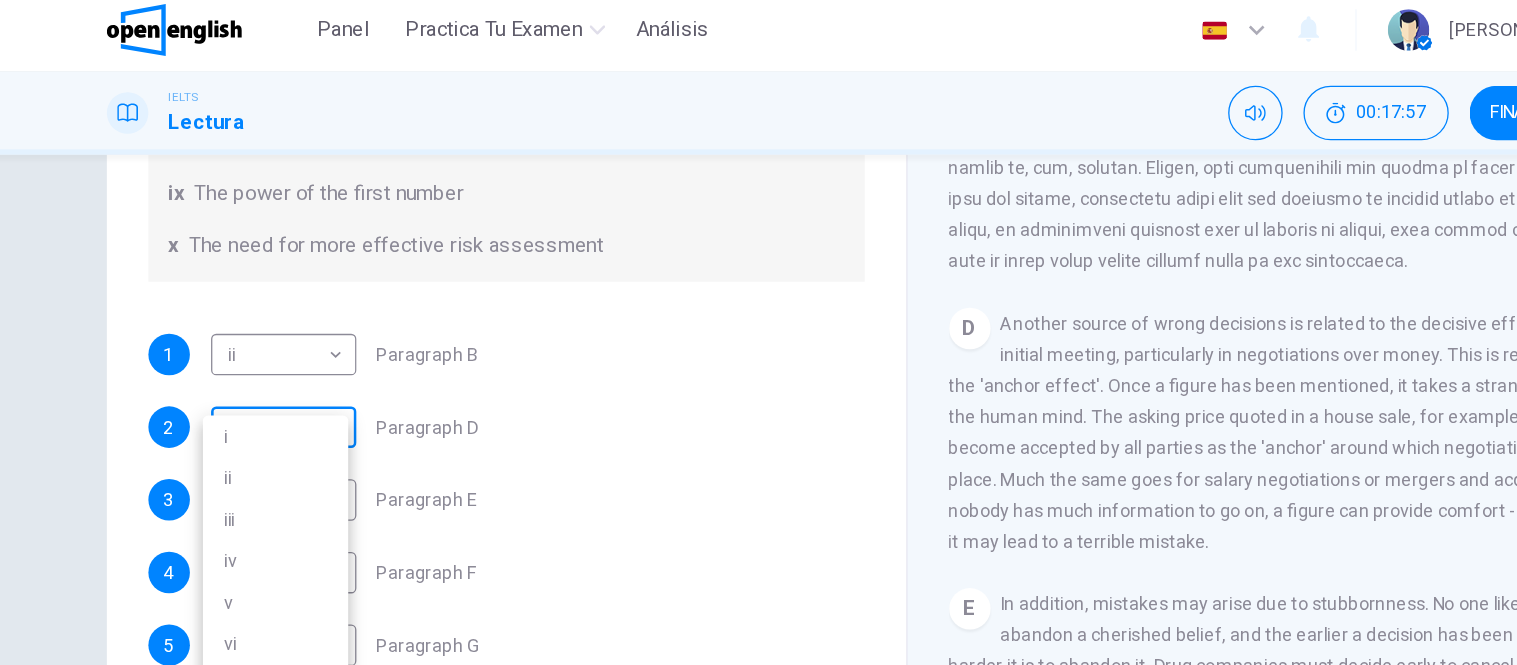 click on "Este sitio utiliza cookies, como se explica en nuestra  Política de Privacidad . Si acepta el uso de cookies, haga clic en el botón [PERSON_NAME] y continúe navegando por nuestro sitio.   Política de Privacidad Aceptar Panel Practica tu examen Análisis Español ** ​ [PERSON_NAME] IELTS Lectura 00:17:57 FINALIZAR SESIÓN Preguntas 1 - 6 Reading Passage 1 has nine paragraphs  A-I
Choose the correct heading for Paragraphs  B  and  D-H  from the list of headings below.
Write the correct number  (i-xi)  in the boxes below. List of Headings i Not identifying the correct priorities ii A solution for the long term iii The difficulty of changing your mind iv Why looking back is unhelpful v Strengthening inner resources vi A successful approach to the study of decision-making vii The danger of trusting a global market viii Reluctance to go beyond the familiar ix The power of the first number x The need for more effective risk assessment 1 ii ** ​ Paragraph B 2 ​ ​ Paragraph D 3 ​ ​ Paragraph E 4 ​ ​ 5 6" at bounding box center [758, 332] 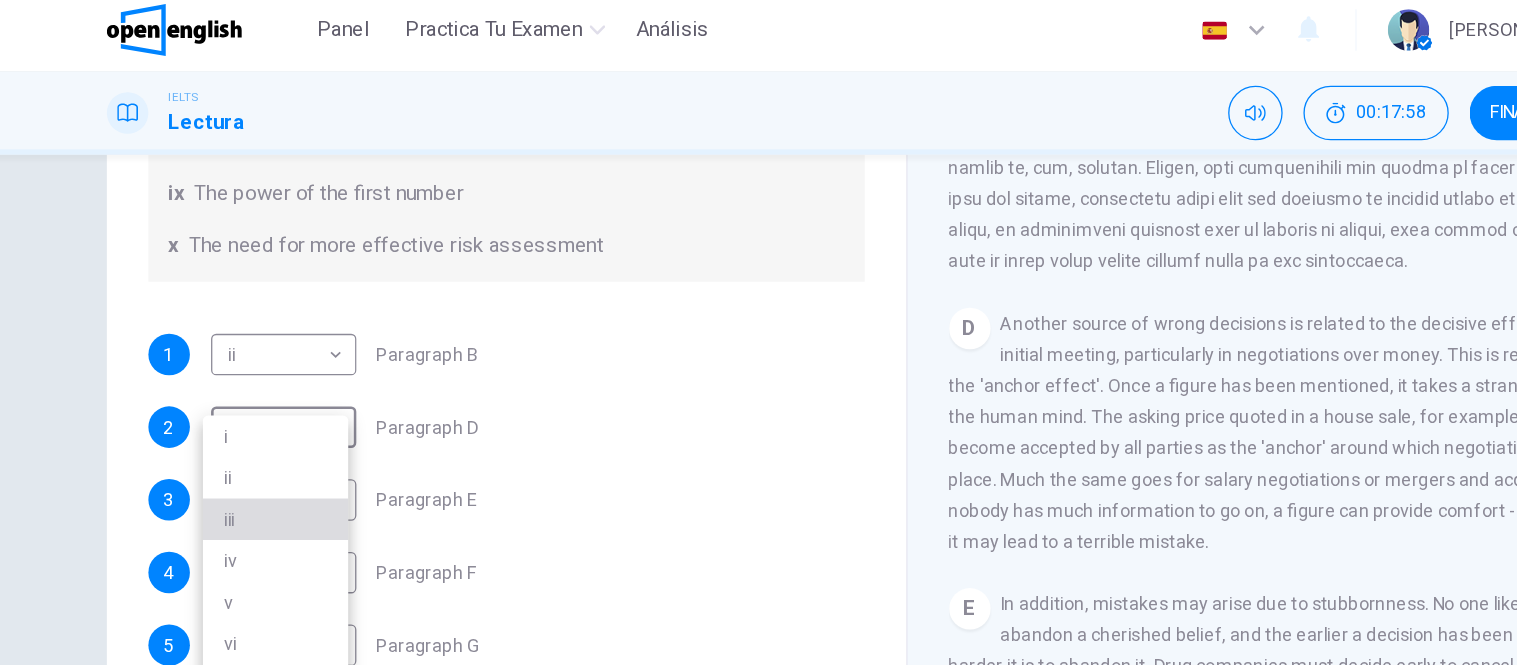 click on "iii" at bounding box center (289, 409) 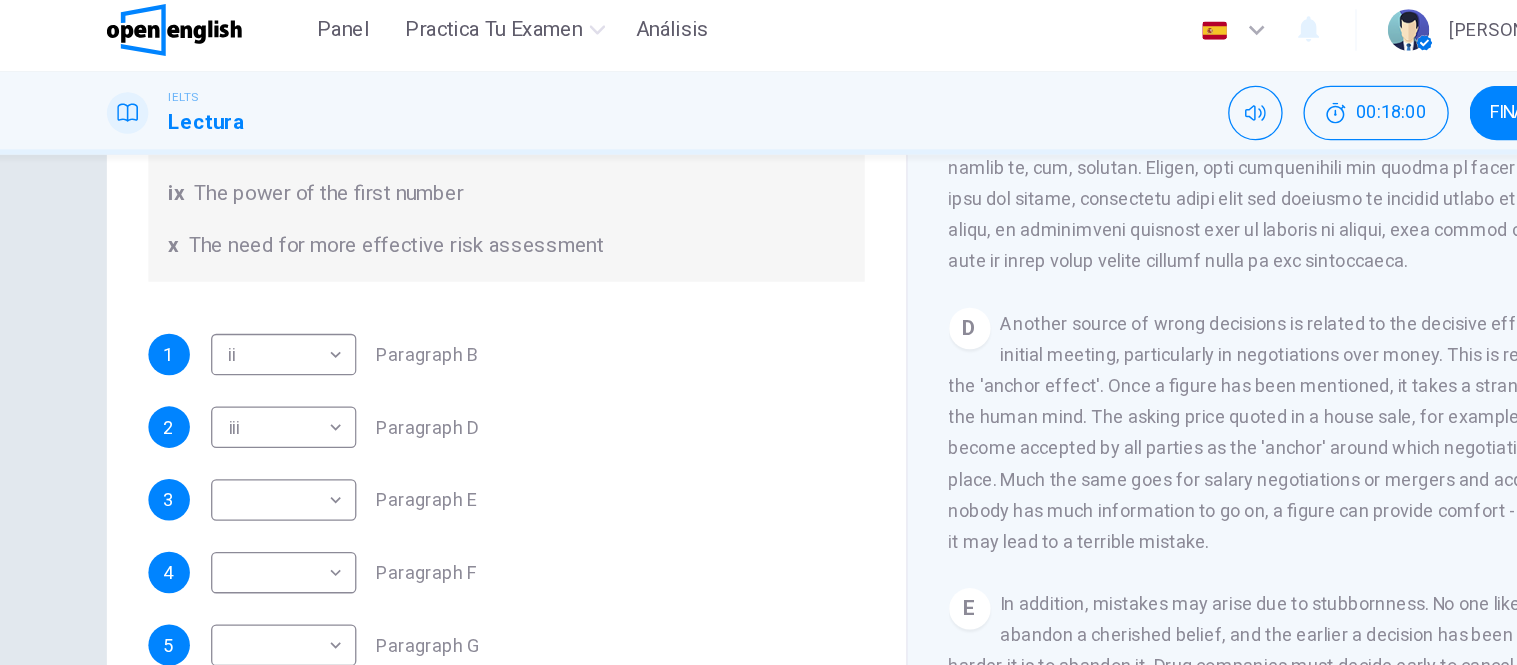 click on "4 ​ ​ Paragraph F" at bounding box center (467, 450) 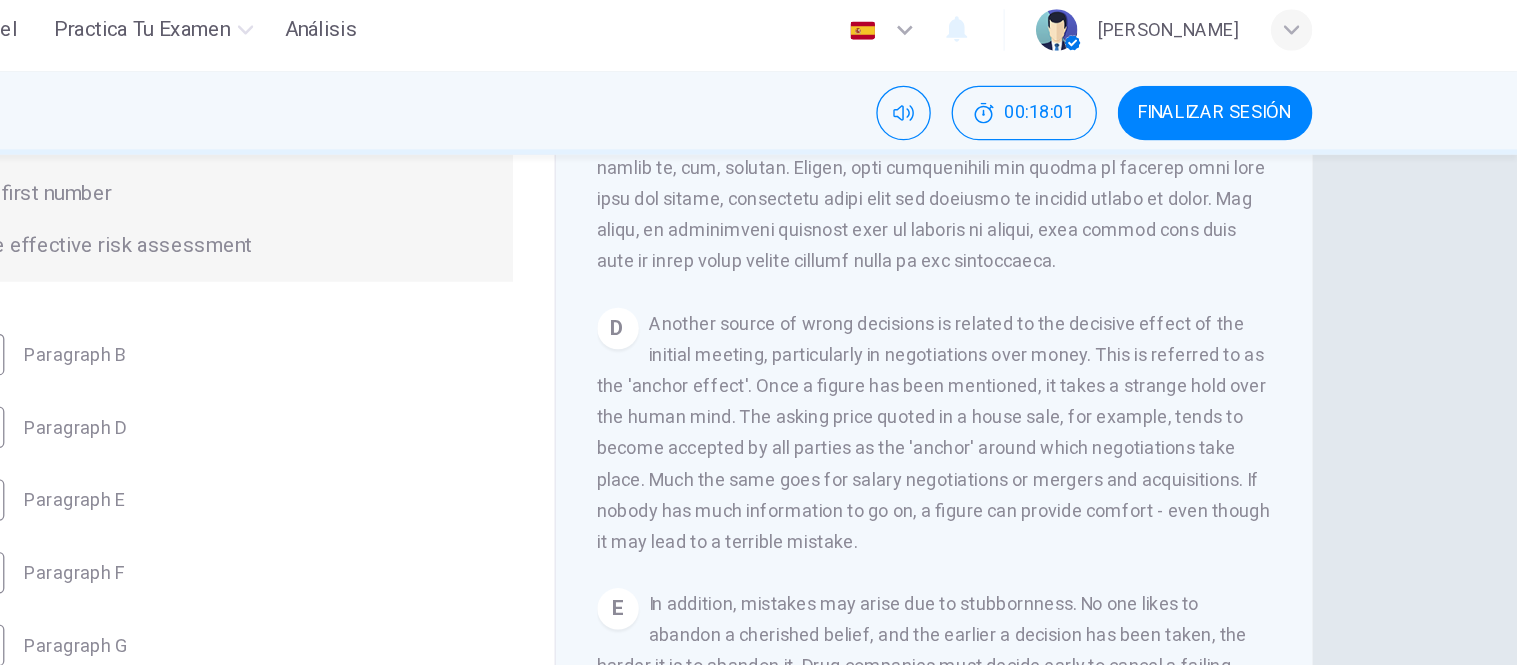 scroll, scrollTop: 384, scrollLeft: 0, axis: vertical 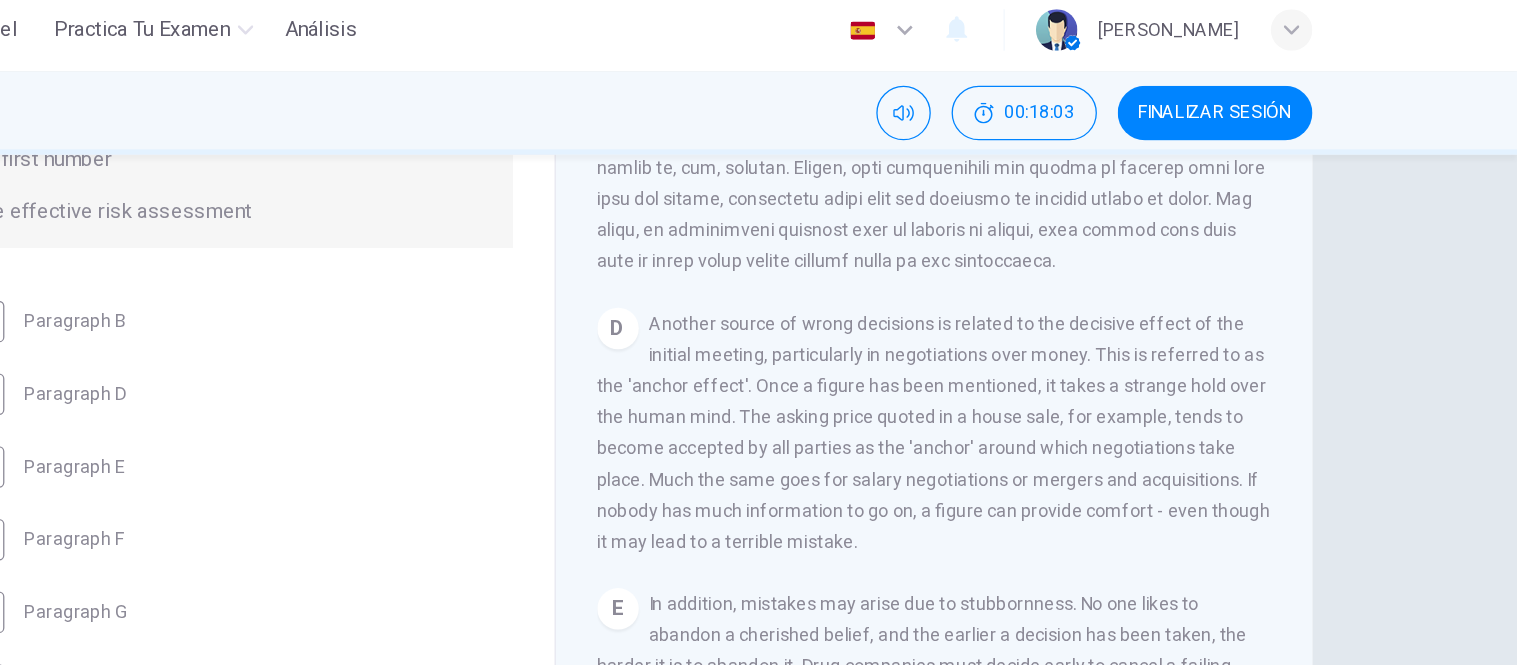 click on "Another source of wrong decisions is related to the decisive effect of the initial meeting, particularly in negotiations over money. This is referred to as the 'anchor effect'. Once a figure has been mentioned, it takes a strange hold over the human mind. The asking price quoted in a house sale, for example, tends to become accepted by all parties as the 'anchor' around which negotiations take place. Much the same goes for salary negotiations or mergers and acquisitions. If nobody has much information to go on, a figure can provide comfort - even though it may lead to a terrible mistake." at bounding box center [1067, 342] 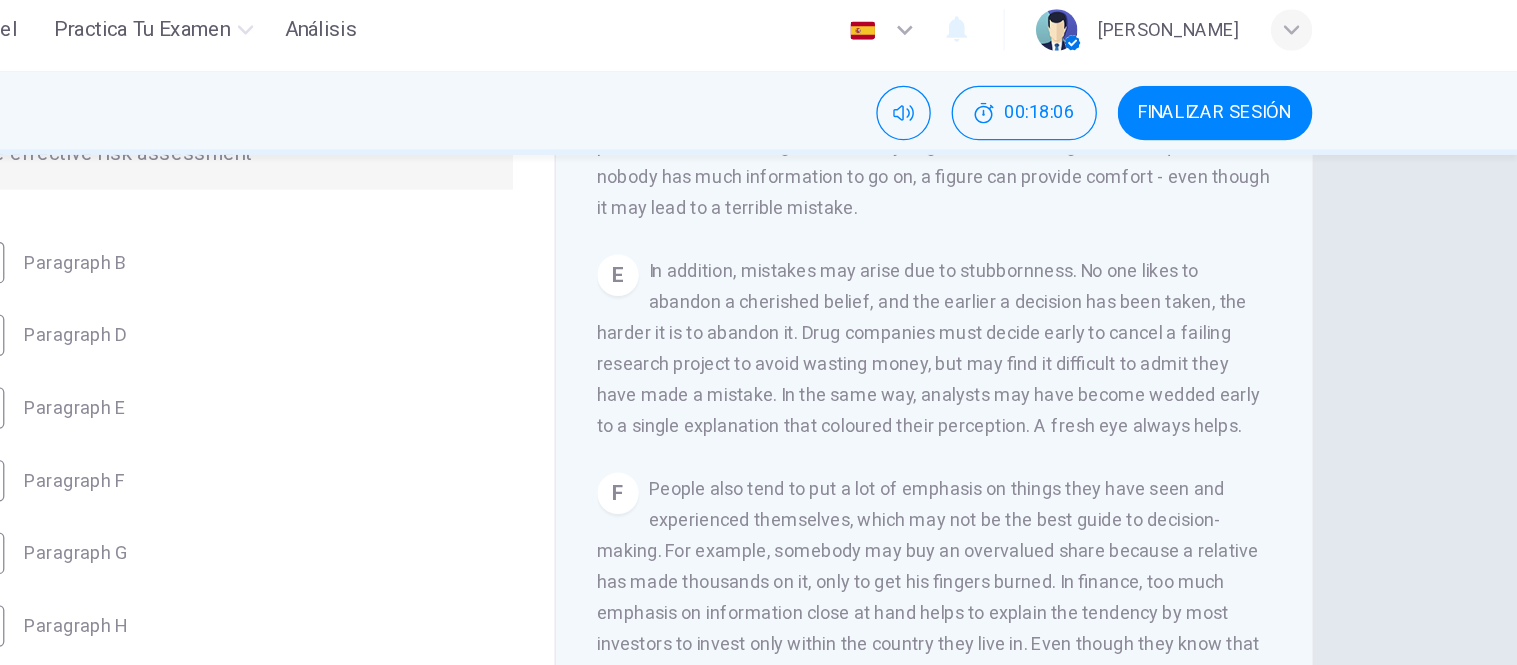 scroll, scrollTop: 1197, scrollLeft: 0, axis: vertical 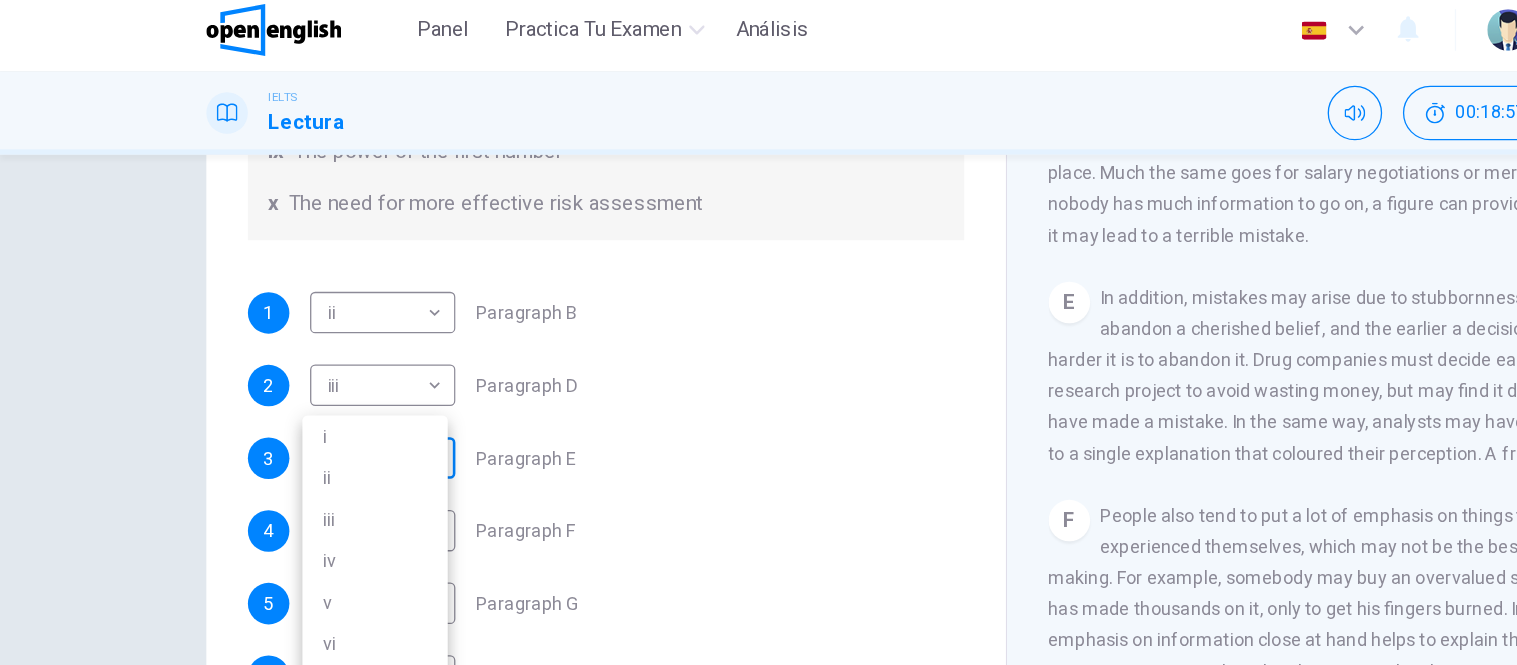 click on "Este sitio utiliza cookies, como se explica en nuestra  Política de Privacidad . Si acepta el uso de cookies, haga clic en el botón [PERSON_NAME] y continúe navegando por nuestro sitio.   Política de Privacidad Aceptar Panel Practica tu examen Análisis Español ** ​ [PERSON_NAME] IELTS Lectura 00:18:57 FINALIZAR SESIÓN Preguntas 1 - 6 Reading Passage 1 has nine paragraphs  A-I
Choose the correct heading for Paragraphs  B  and  D-H  from the list of headings below.
Write the correct number  (i-xi)  in the boxes below. List of Headings i Not identifying the correct priorities ii A solution for the long term iii The difficulty of changing your mind iv Why looking back is unhelpful v Strengthening inner resources vi A successful approach to the study of decision-making vii The danger of trusting a global market viii Reluctance to go beyond the familiar ix The power of the first number x The need for more effective risk assessment 1 ii ** ​ Paragraph B 2 iii *** ​ Paragraph D 3 ​ ​ Paragraph E 4 ​ ​" at bounding box center [758, 332] 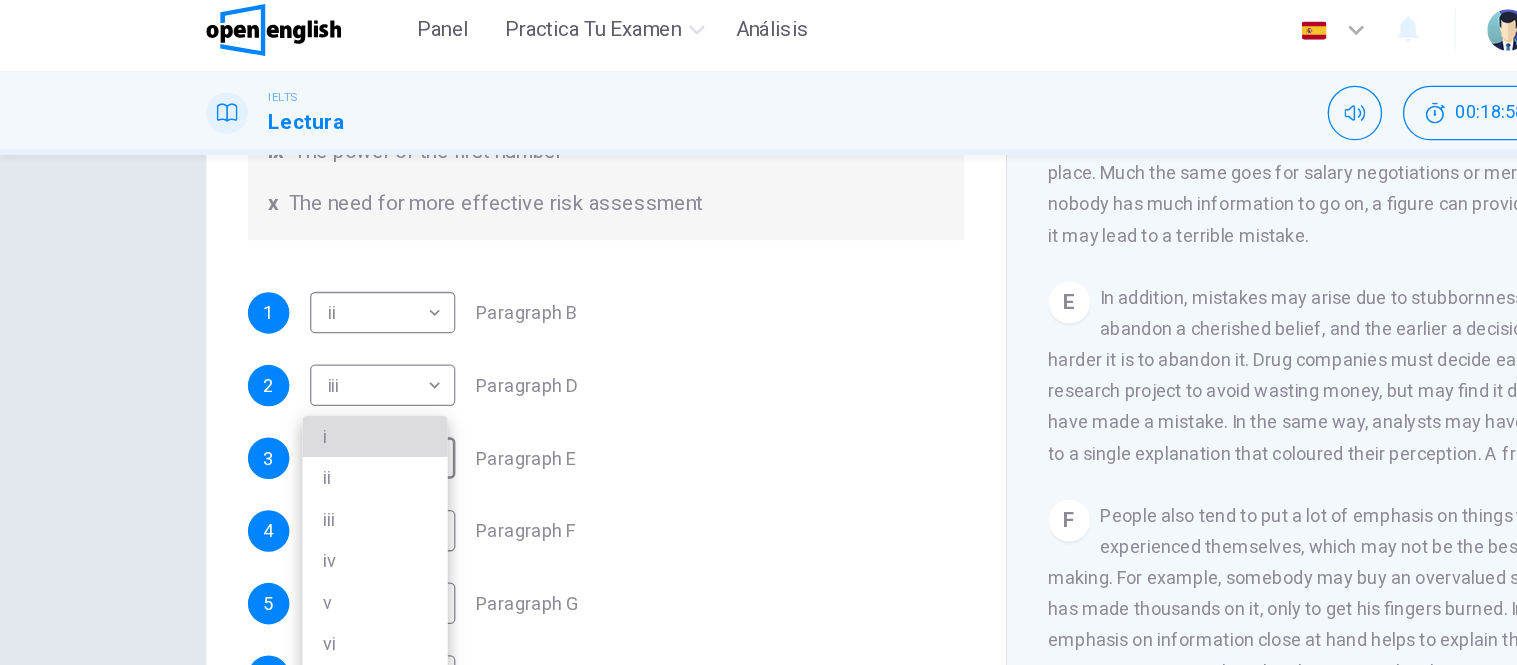 click on "i" at bounding box center (289, 345) 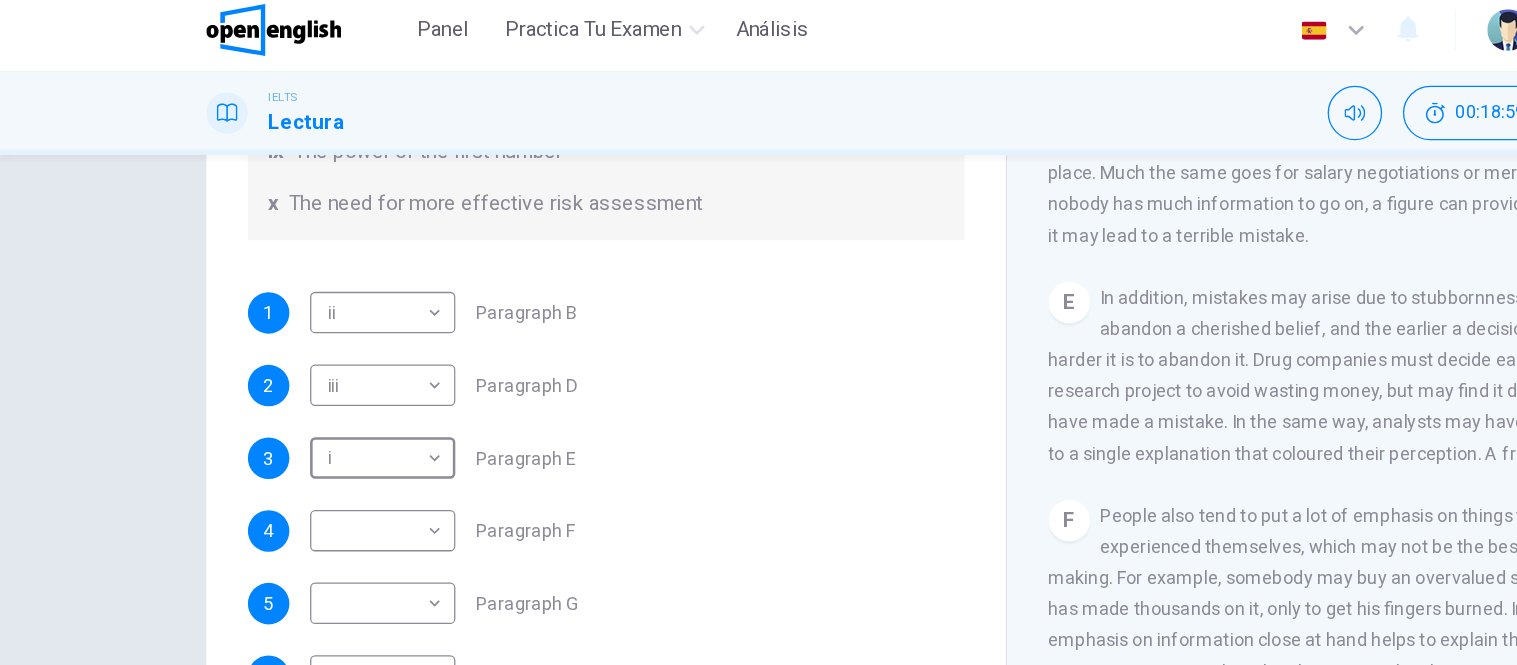 scroll, scrollTop: 384, scrollLeft: 0, axis: vertical 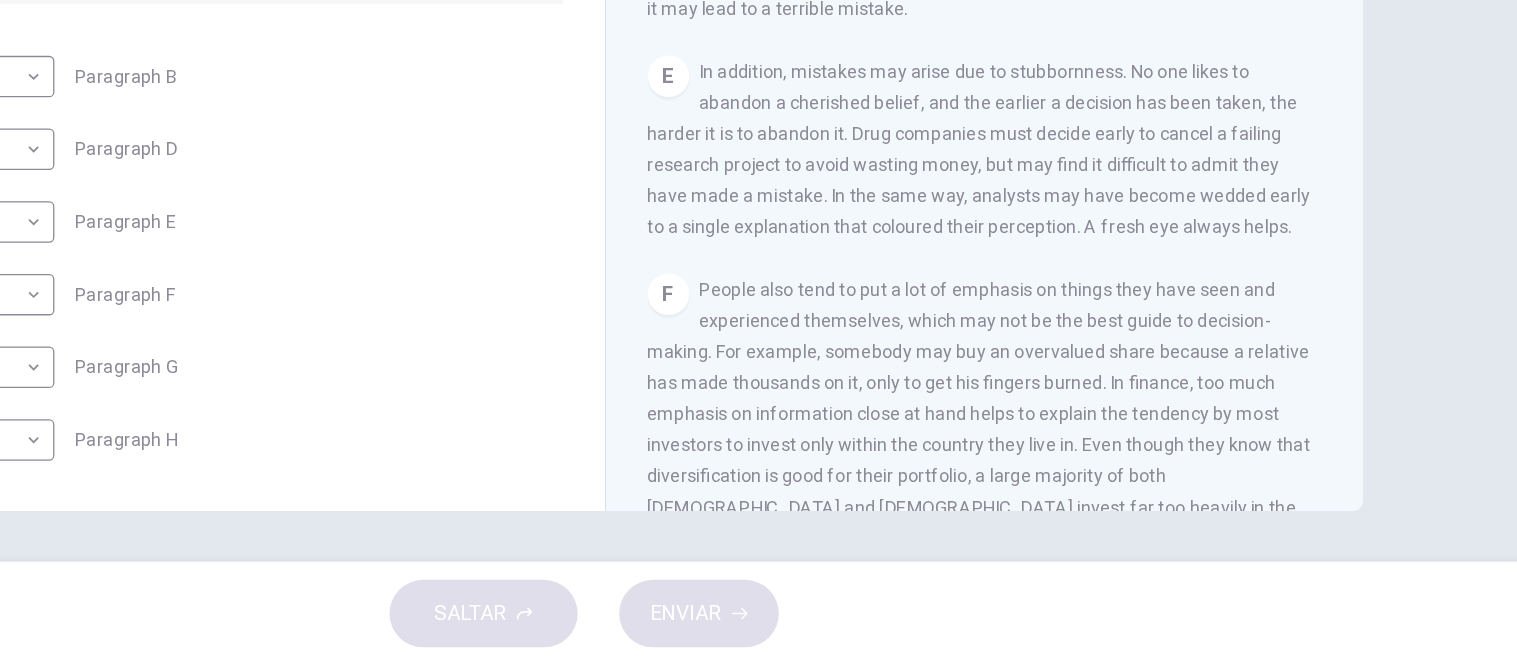 click on "People also tend to put a lot of emphasis on things they have seen and experienced themselves, which may not be the best guide to decision-making. For example, somebody may buy an overvalued share because a relative has made thousands on it, only to get his fingers burned. In finance, too much emphasis on information close at hand helps to explain the tendency by most investors to invest only within the country they live in. Even though they know that diversification is good for their portfolio, a large majority of both [DEMOGRAPHIC_DATA] and [DEMOGRAPHIC_DATA] invest far too heavily in the shares of their home countries. They would be much better off spreading their risks more widely." at bounding box center (1063, 483) 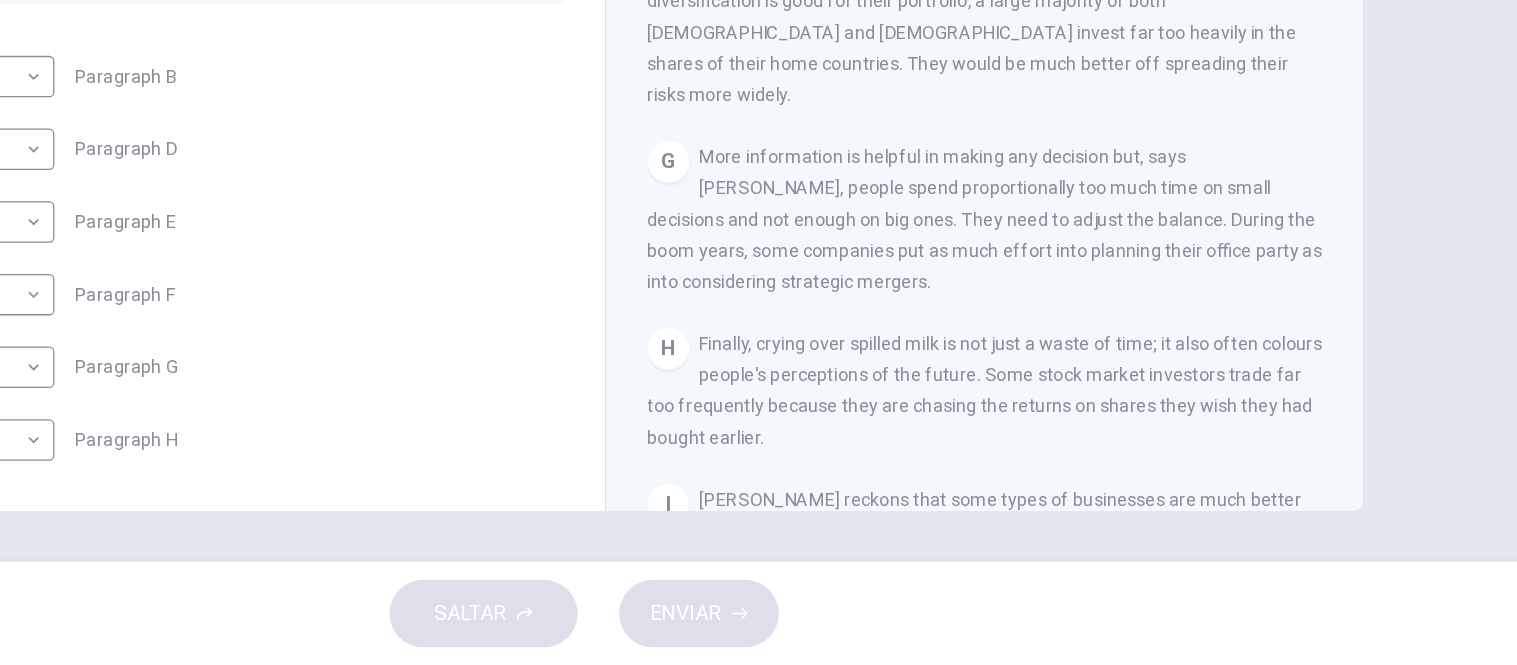 scroll, scrollTop: 1566, scrollLeft: 0, axis: vertical 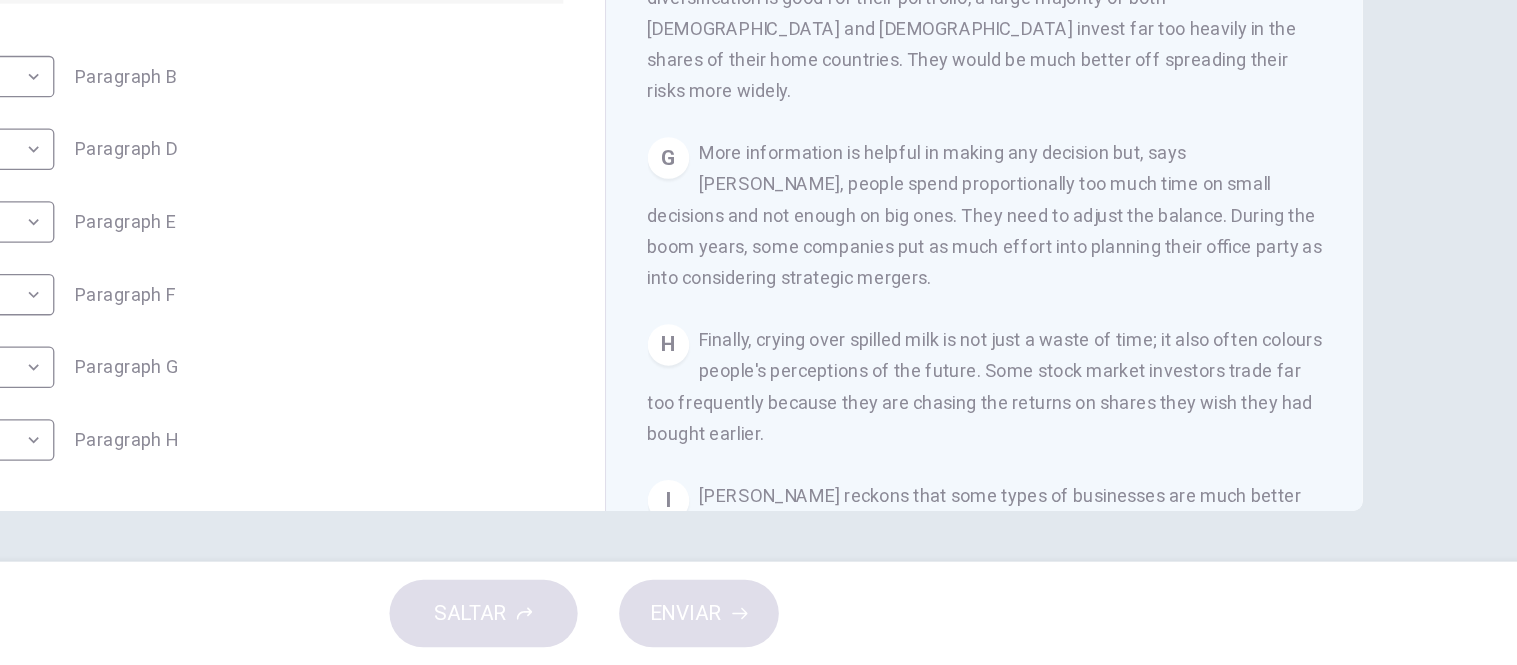 click on "Preguntas 1 - 6 Reading Passage 1 has nine paragraphs  A-I
Choose the correct heading for Paragraphs  B  and  D-H  from the list of headings below.
Write the correct number  (i-xi)  in the boxes below. List of Headings i Not identifying the correct priorities ii A solution for the long term iii The difficulty of changing your mind iv Why looking back is unhelpful v Strengthening inner resources vi A successful approach to the study of decision-making vii The danger of trusting a global market viii Reluctance to go beyond the familiar ix The power of the first number x The need for more effective risk assessment 1 ii ** ​ Paragraph B 2 iii *** ​ Paragraph D 3 i * ​ Paragraph E 4 ​ ​ Paragraph F 5 ​ ​ Paragraph G 6 ​ ​ Paragraph H Why Risks Can Go Wrong CLIC PARA ZOOM Clic para zoom A B C D E F G H I" at bounding box center [758, 356] 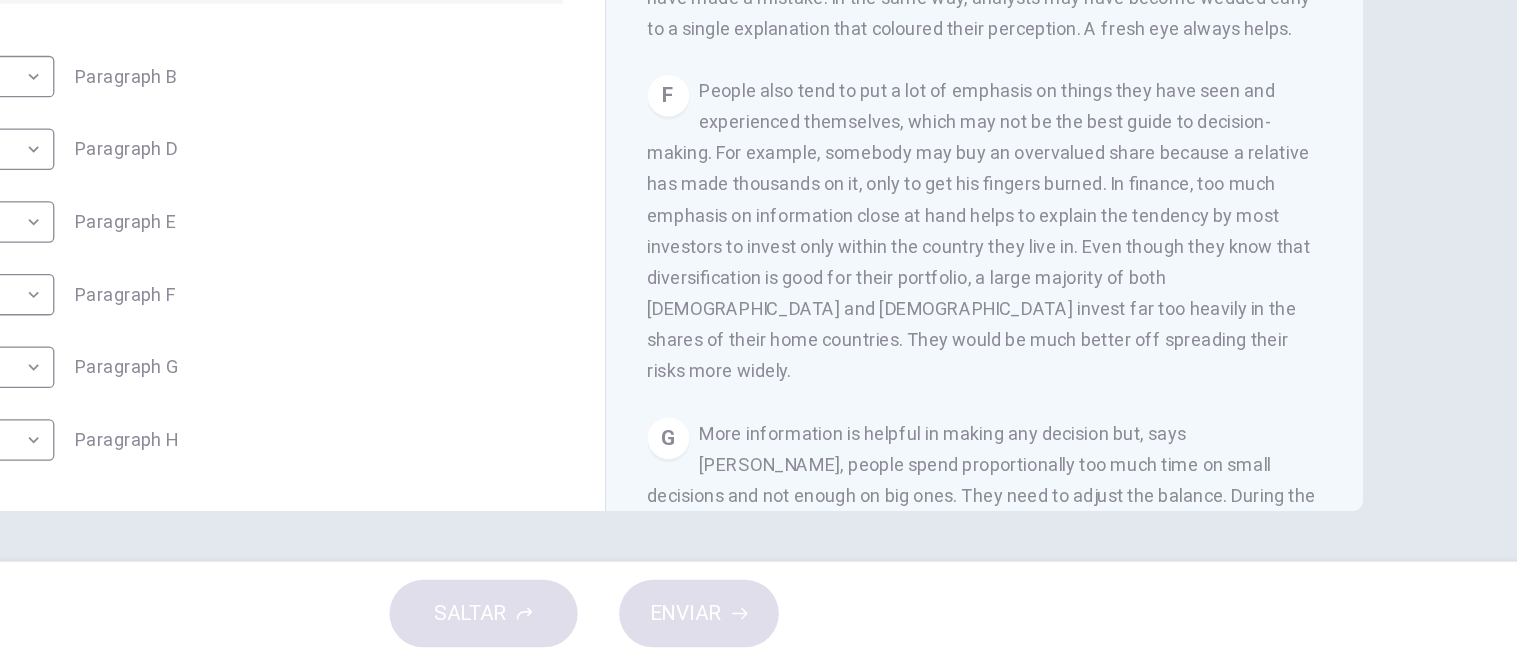 scroll, scrollTop: 1348, scrollLeft: 0, axis: vertical 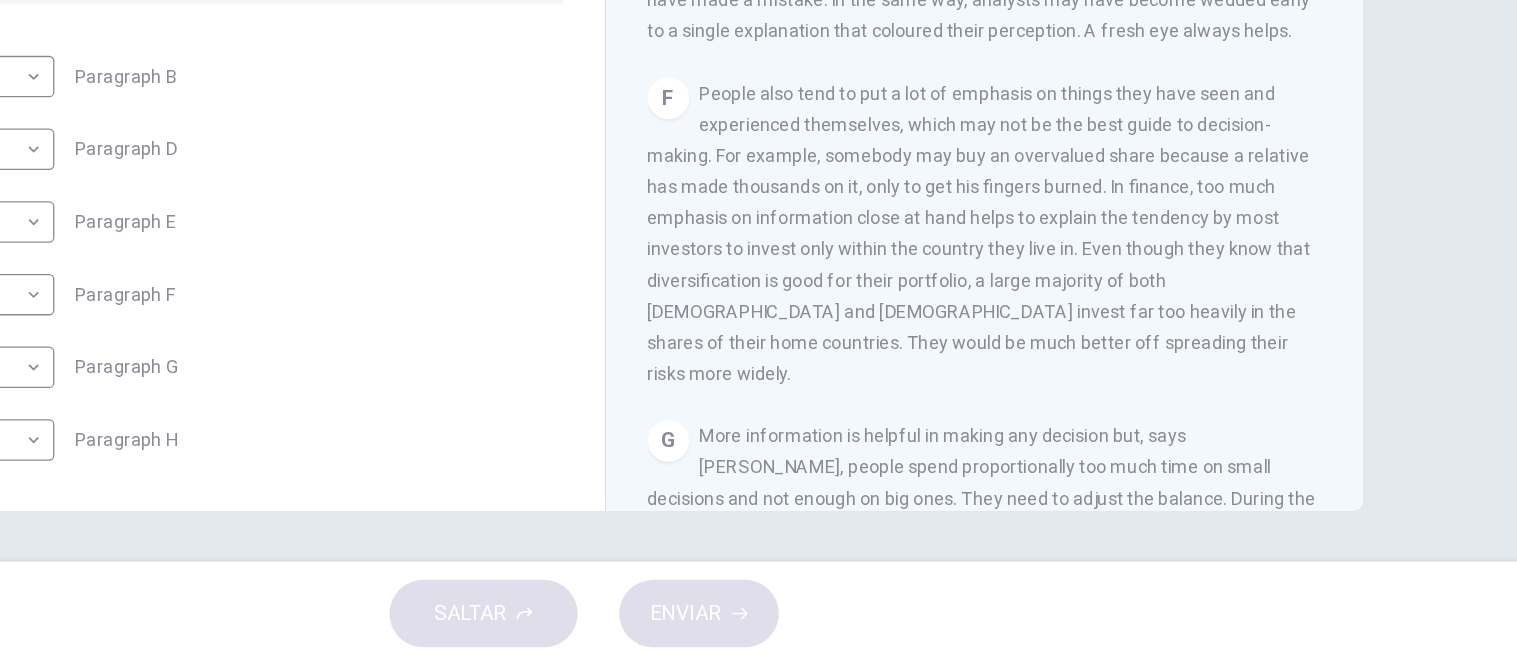 click on "1 ii ** ​ Paragraph B 2 iii *** ​ Paragraph D 3 i * ​ Paragraph E 4 ​ ​ Paragraph F 5 ​ ​ Paragraph G 6 ​ ​ Paragraph H" at bounding box center (467, 351) 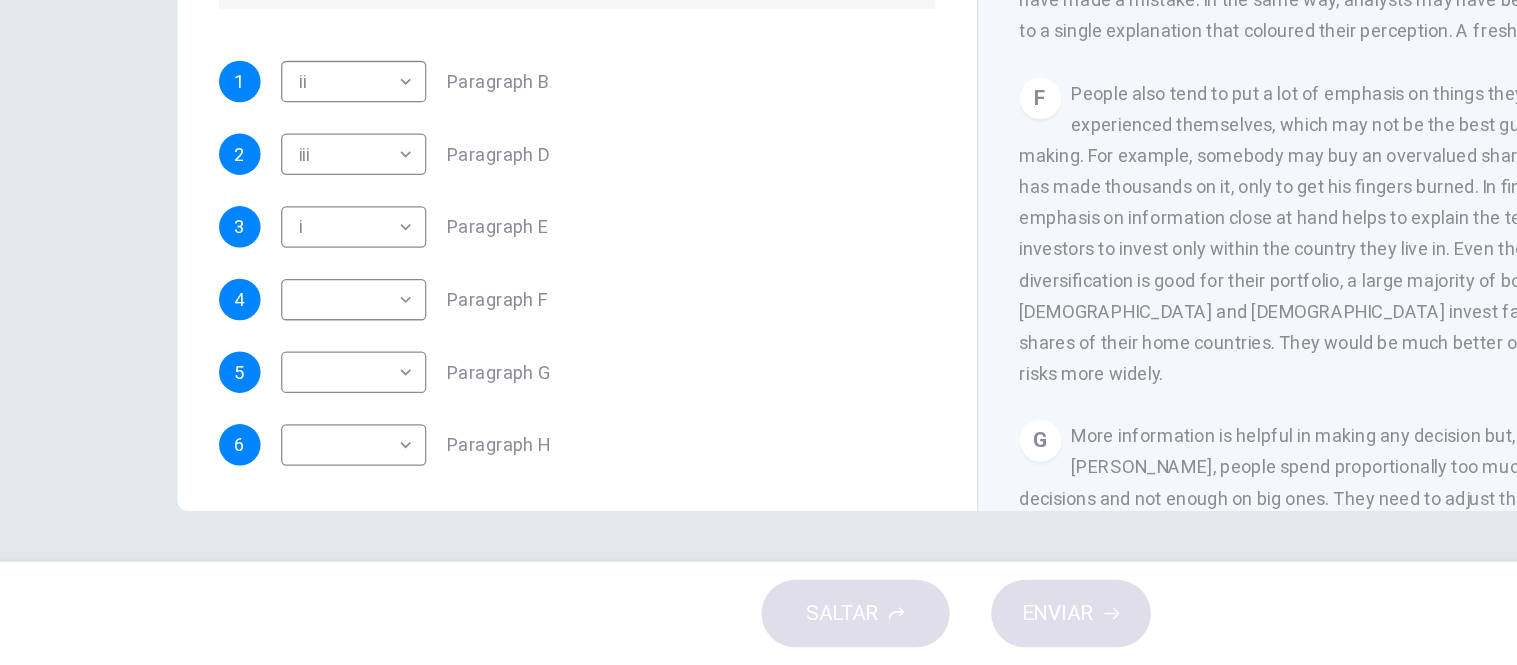 scroll, scrollTop: 381, scrollLeft: 0, axis: vertical 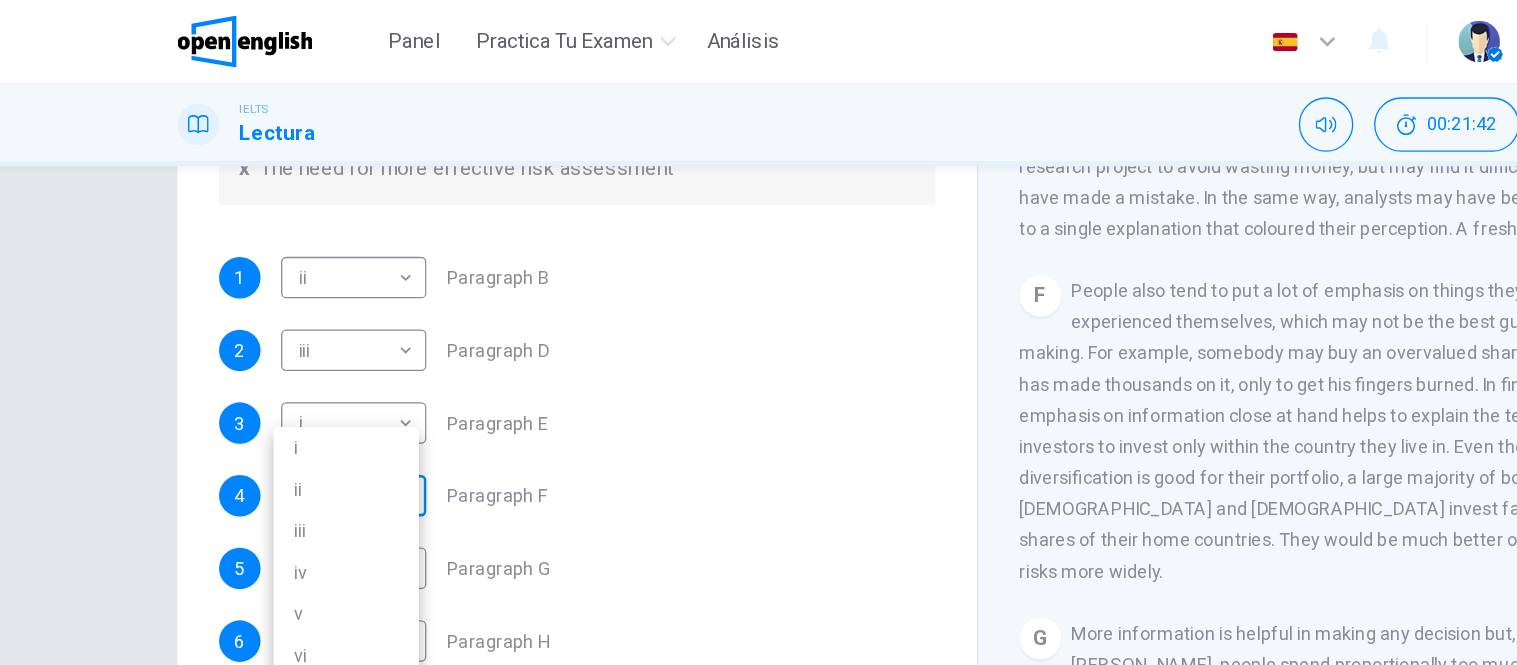 click on "Este sitio utiliza cookies, como se explica en nuestra  Política de Privacidad . Si acepta el uso de cookies, haga clic en el botón [PERSON_NAME] y continúe navegando por nuestro sitio.   Política de Privacidad Aceptar Panel Practica tu examen Análisis Español ** ​ [PERSON_NAME] IELTS Lectura 00:21:42 FINALIZAR SESIÓN Preguntas 1 - 6 Reading Passage 1 has nine paragraphs  A-I
Choose the correct heading for Paragraphs  B  and  D-H  from the list of headings below.
Write the correct number  (i-xi)  in the boxes below. List of Headings i Not identifying the correct priorities ii A solution for the long term iii The difficulty of changing your mind iv Why looking back is unhelpful v Strengthening inner resources vi A successful approach to the study of decision-making vii The danger of trusting a global market viii Reluctance to go beyond the familiar ix The power of the first number x The need for more effective risk assessment 1 ii ** ​ Paragraph B 2 iii *** ​ Paragraph D 3 i * ​ Paragraph E 4 ​ ​" at bounding box center [758, 332] 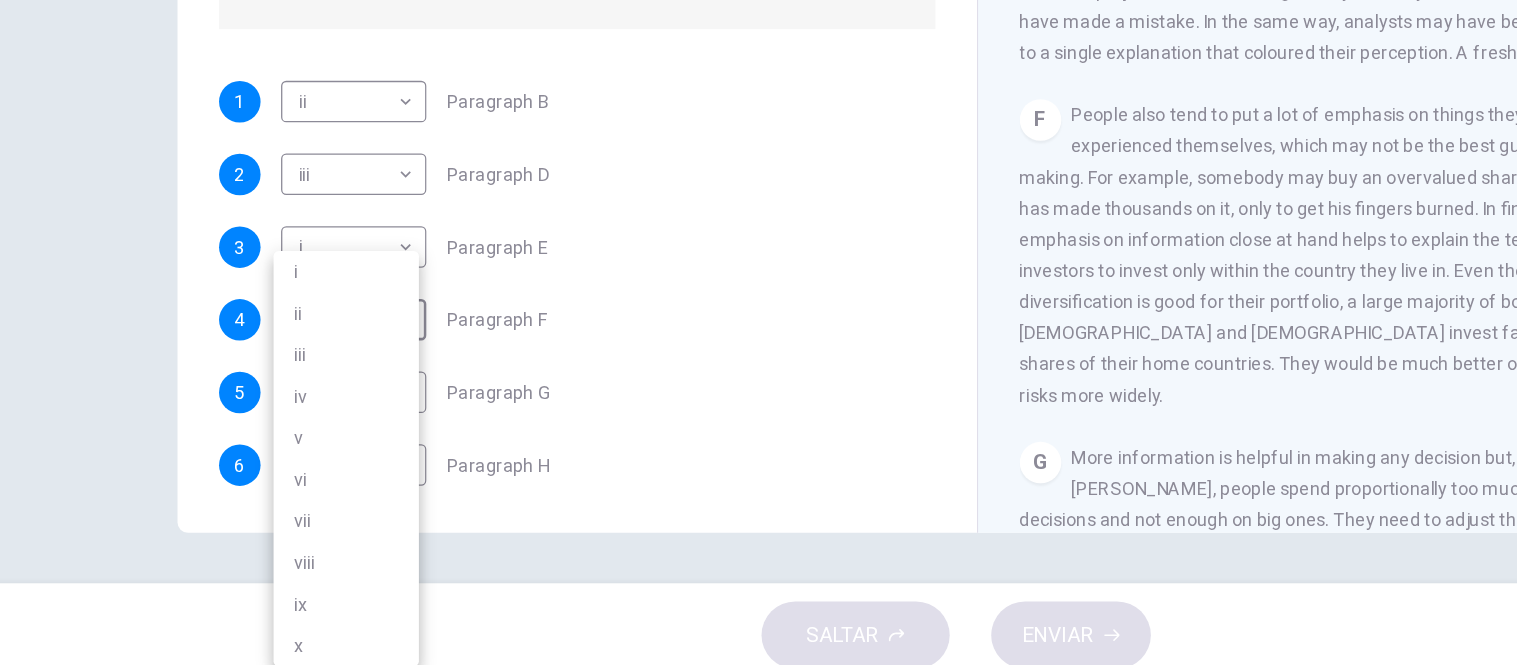 click at bounding box center (758, 332) 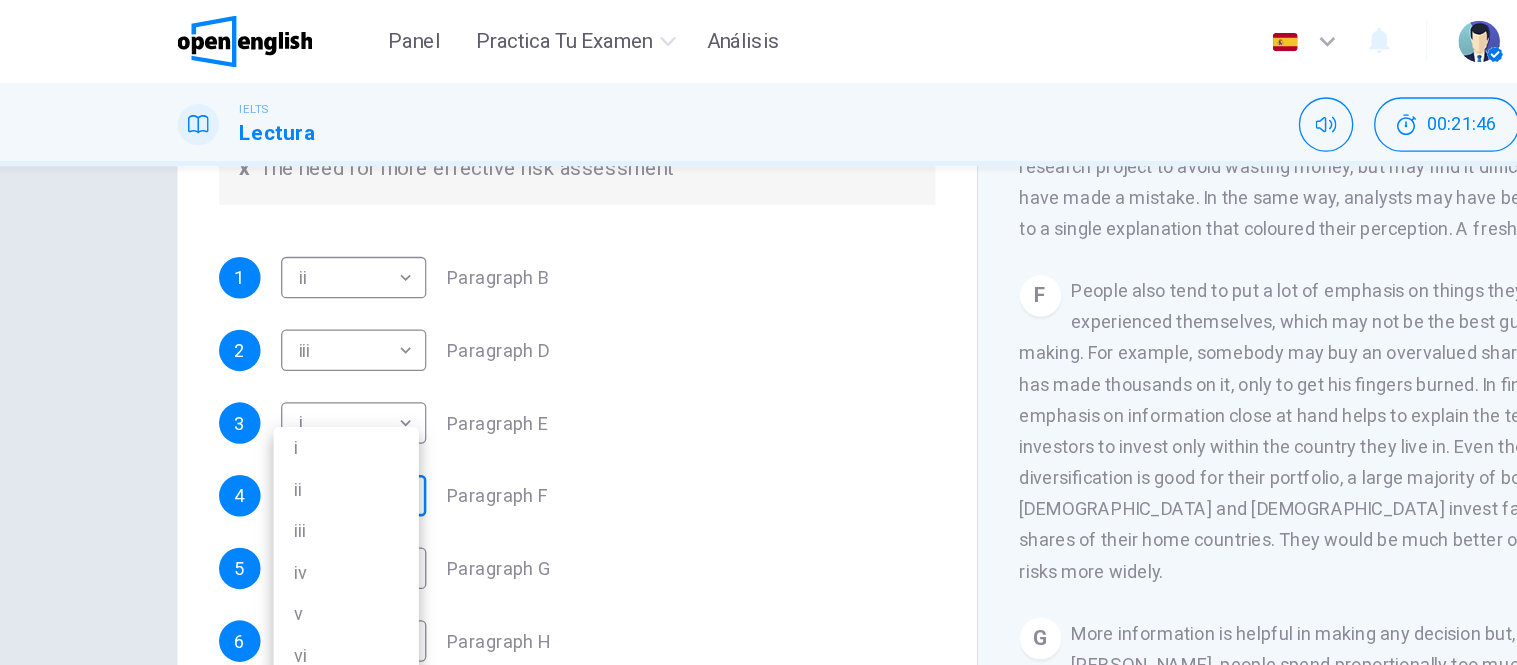click on "Este sitio utiliza cookies, como se explica en nuestra  Política de Privacidad . Si acepta el uso de cookies, haga clic en el botón [PERSON_NAME] y continúe navegando por nuestro sitio.   Política de Privacidad Aceptar Panel Practica tu examen Análisis Español ** ​ [PERSON_NAME] IELTS Lectura 00:21:46 FINALIZAR SESIÓN Preguntas 1 - 6 Reading Passage 1 has nine paragraphs  A-I
Choose the correct heading for Paragraphs  B  and  D-H  from the list of headings below.
Write the correct number  (i-xi)  in the boxes below. List of Headings i Not identifying the correct priorities ii A solution for the long term iii The difficulty of changing your mind iv Why looking back is unhelpful v Strengthening inner resources vi A successful approach to the study of decision-making vii The danger of trusting a global market viii Reluctance to go beyond the familiar ix The power of the first number x The need for more effective risk assessment 1 ii ** ​ Paragraph B 2 iii *** ​ Paragraph D 3 i * ​ Paragraph E 4 ​ ​" at bounding box center [758, 332] 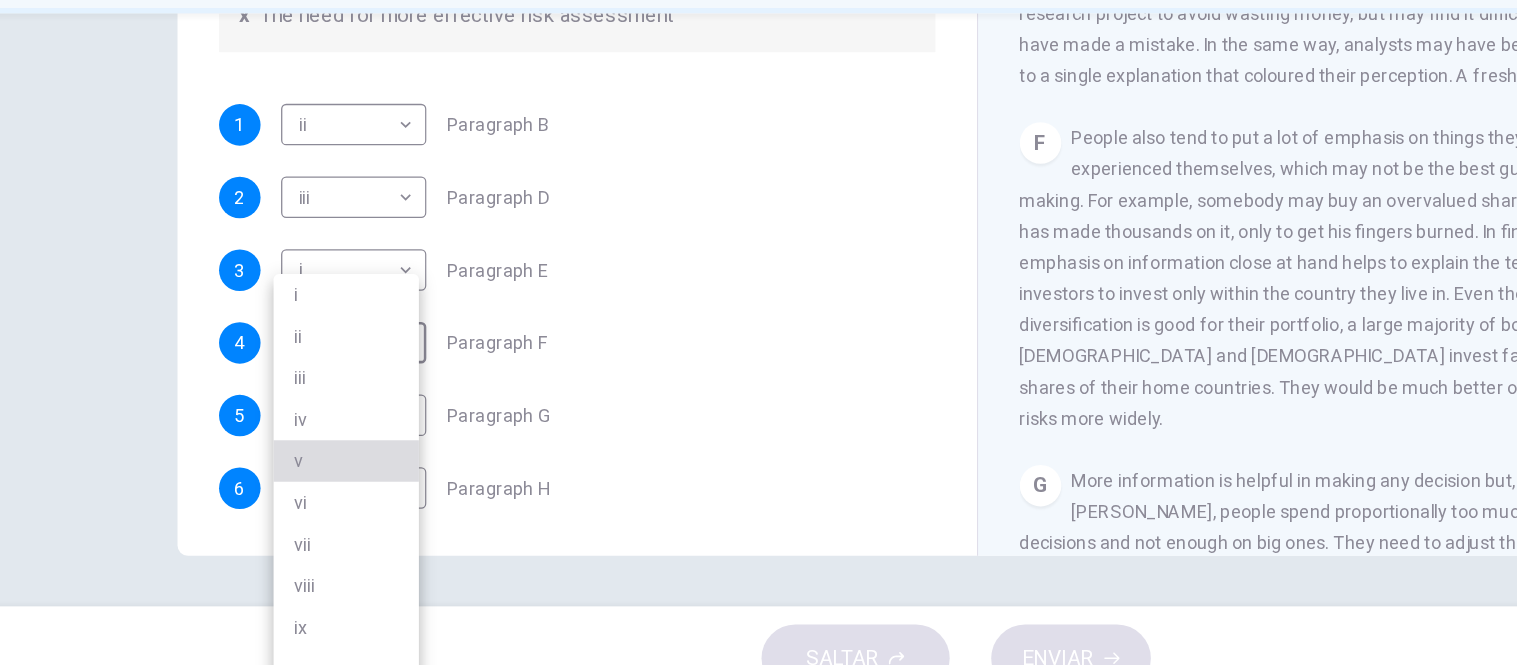 click on "v" at bounding box center [289, 473] 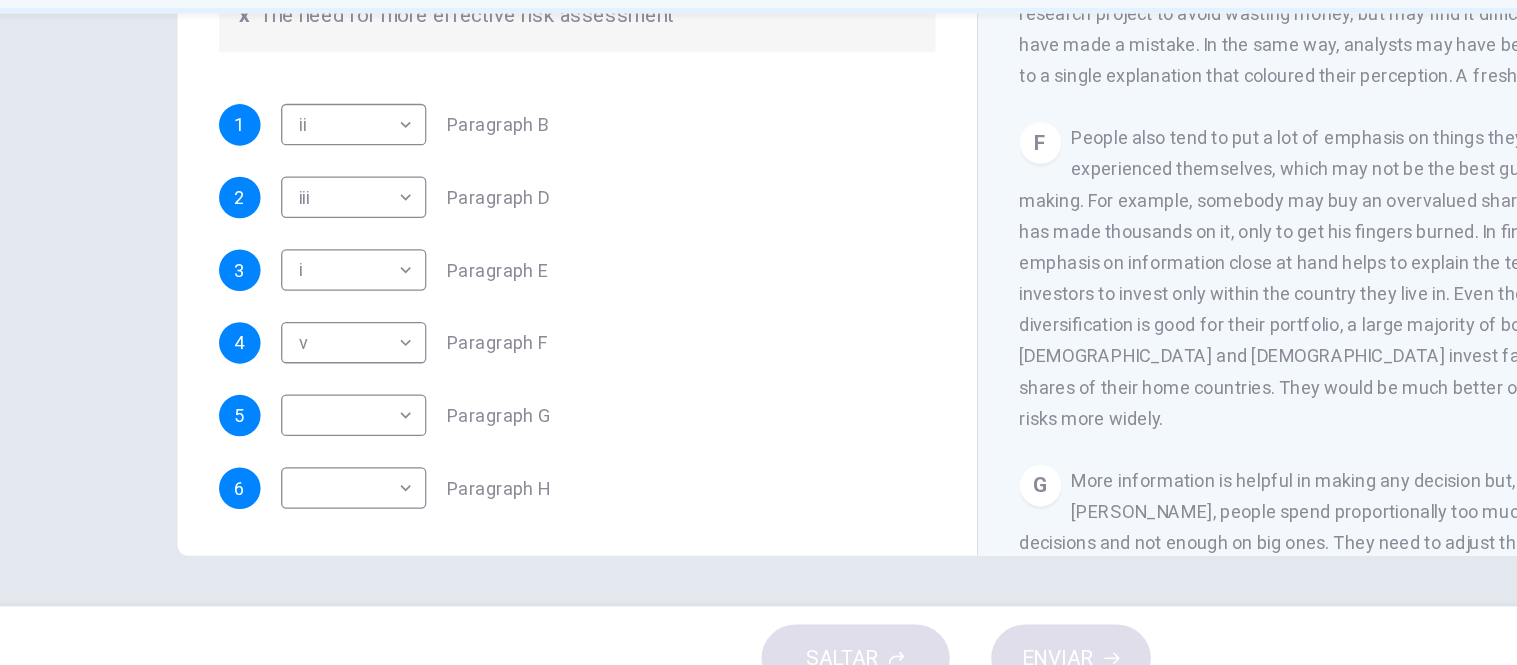 click on "Preguntas 1 - 6 Reading Passage 1 has nine paragraphs  A-I
Choose the correct heading for Paragraphs  B  and  D-H  from the list of headings below.
Write the correct number  (i-xi)  in the boxes below. List of Headings i Not identifying the correct priorities ii A solution for the long term iii The difficulty of changing your mind iv Why looking back is unhelpful v Strengthening inner resources vi A successful approach to the study of decision-making vii The danger of trusting a global market viii Reluctance to go beyond the familiar ix The power of the first number x The need for more effective risk assessment 1 ii ** ​ Paragraph B 2 iii *** ​ Paragraph D 3 i * ​ Paragraph E 4 v * ​ Paragraph F 5 ​ ​ Paragraph G 6 ​ ​ Paragraph H Why Risks Can Go Wrong CLIC PARA ZOOM Clic para zoom A B C D E F G H I" at bounding box center [759, 198] 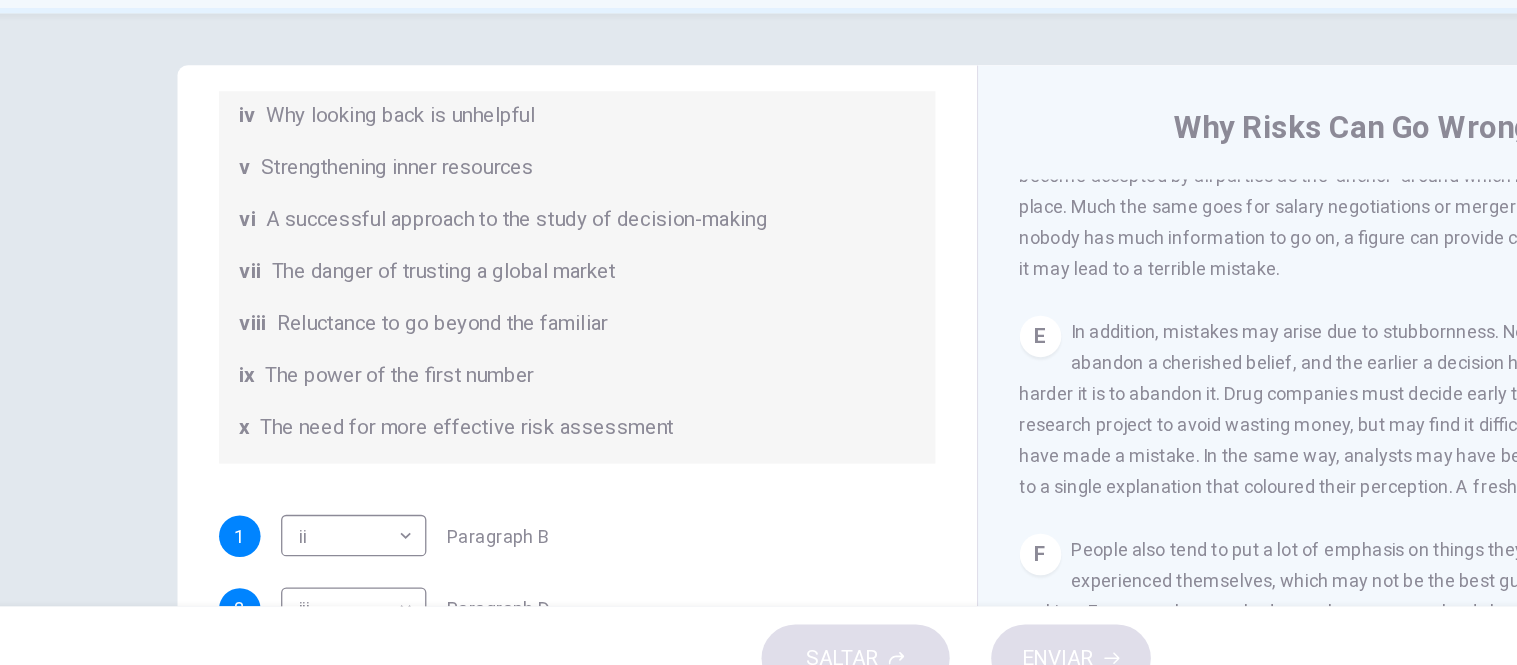 scroll, scrollTop: 0, scrollLeft: 0, axis: both 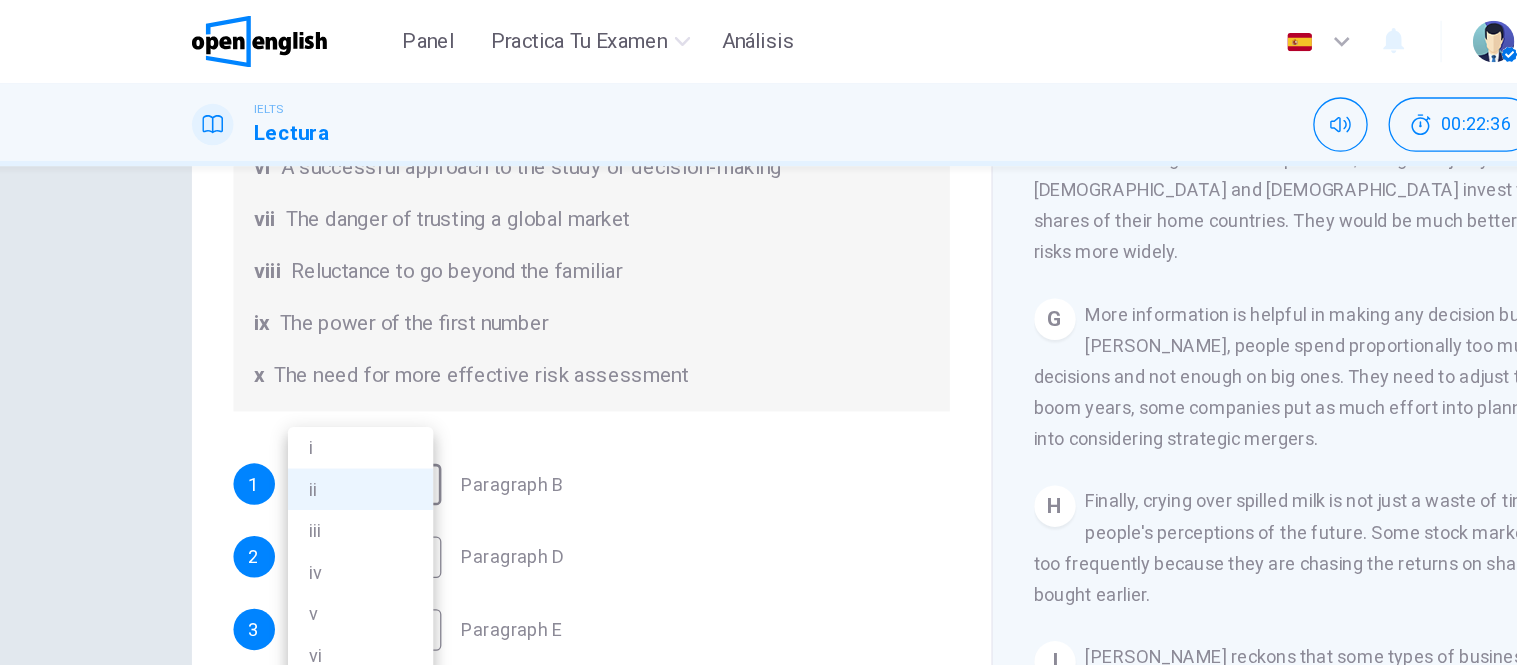 click on "Este sitio utiliza cookies, como se explica en nuestra  Política de Privacidad . Si acepta el uso de cookies, haga clic en el botón [PERSON_NAME] y continúe navegando por nuestro sitio.   Política de Privacidad Aceptar Panel Practica tu examen Análisis Español ** ​ [PERSON_NAME] IELTS Lectura 00:22:36 FINALIZAR SESIÓN Preguntas 1 - 6 Reading Passage 1 has nine paragraphs  A-I
Choose the correct heading for Paragraphs  B  and  D-H  from the list of headings below.
Write the correct number  (i-xi)  in the boxes below. List of Headings i Not identifying the correct priorities ii A solution for the long term iii The difficulty of changing your mind iv Why looking back is unhelpful v Strengthening inner resources vi A successful approach to the study of decision-making vii The danger of trusting a global market viii Reluctance to go beyond the familiar ix The power of the first number x The need for more effective risk assessment 1 ii ** ​ Paragraph B 2 iii *** ​ Paragraph D 3 i * ​ Paragraph E 4 v * ​" at bounding box center [758, 332] 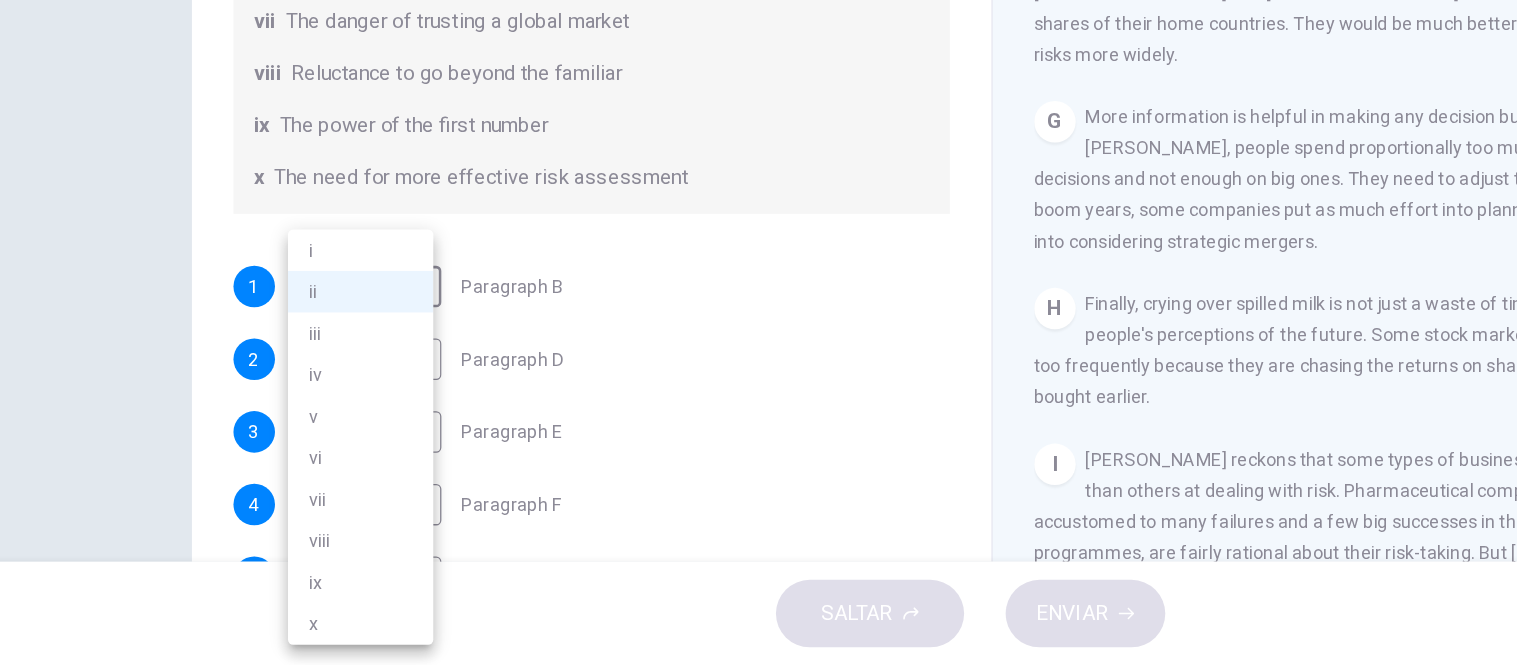 click at bounding box center (758, 332) 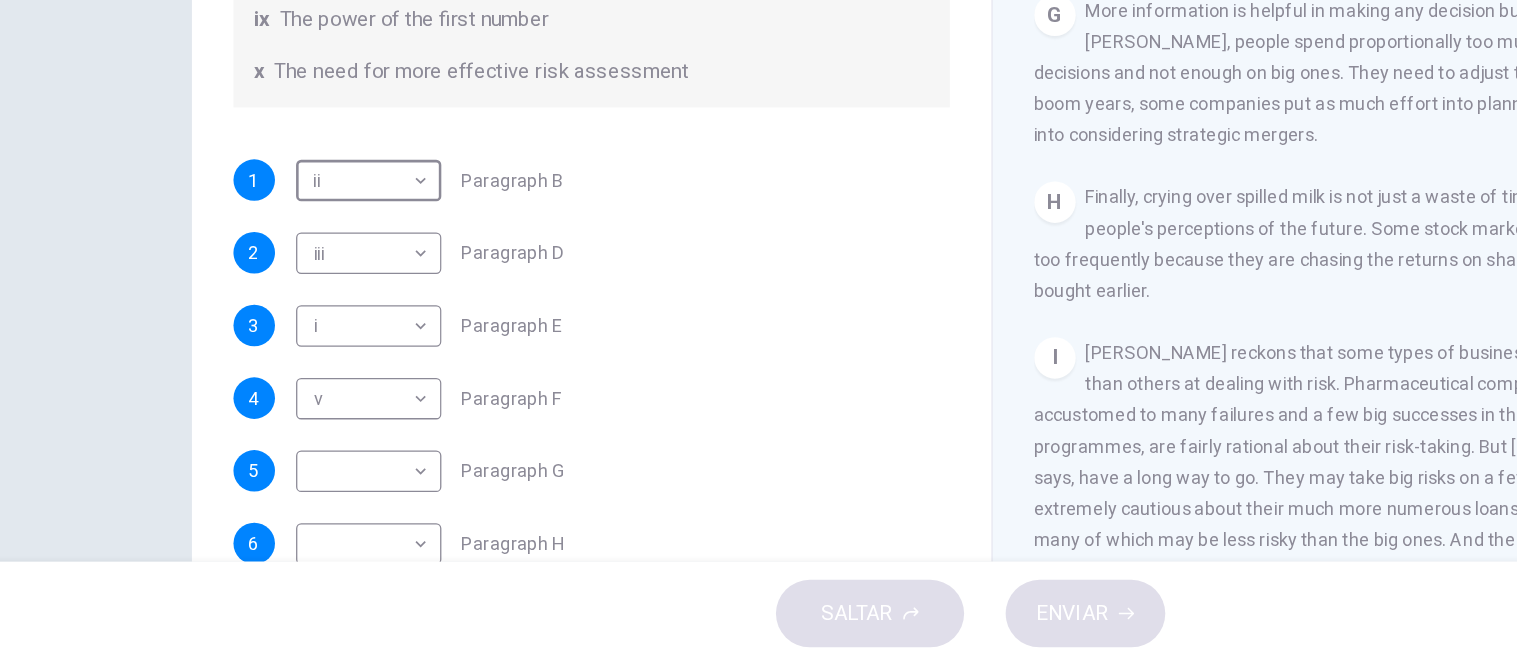 scroll, scrollTop: 302, scrollLeft: 0, axis: vertical 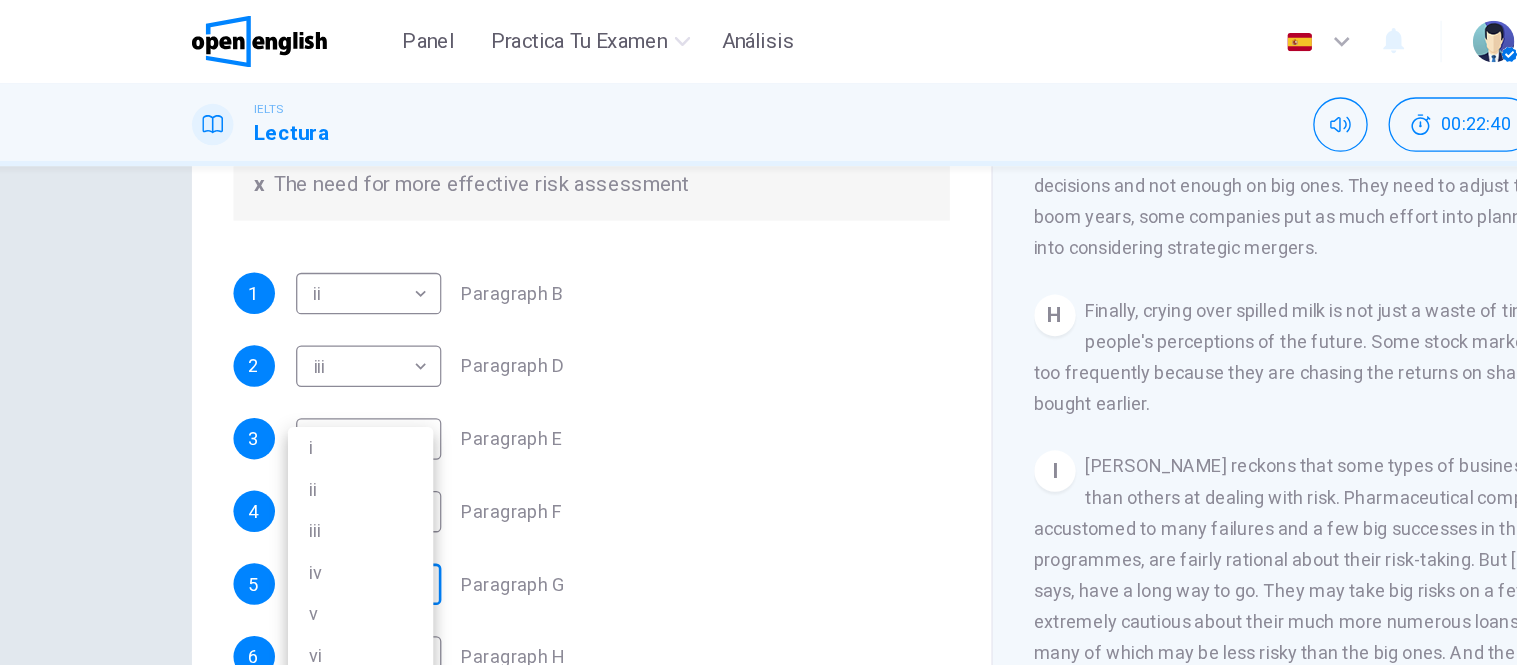 click on "Este sitio utiliza cookies, como se explica en nuestra  Política de Privacidad . Si acepta el uso de cookies, haga clic en el botón [PERSON_NAME] y continúe navegando por nuestro sitio.   Política de Privacidad Aceptar Panel Practica tu examen Análisis Español ** ​ [PERSON_NAME] IELTS Lectura 00:22:40 FINALIZAR SESIÓN Preguntas 1 - 6 Reading Passage 1 has nine paragraphs  A-I
Choose the correct heading for Paragraphs  B  and  D-H  from the list of headings below.
Write the correct number  (i-xi)  in the boxes below. List of Headings i Not identifying the correct priorities ii A solution for the long term iii The difficulty of changing your mind iv Why looking back is unhelpful v Strengthening inner resources vi A successful approach to the study of decision-making vii The danger of trusting a global market viii Reluctance to go beyond the familiar ix The power of the first number x The need for more effective risk assessment 1 ii ** ​ Paragraph B 2 iii *** ​ Paragraph D 3 i * ​ Paragraph E 4 v * ​" at bounding box center (758, 332) 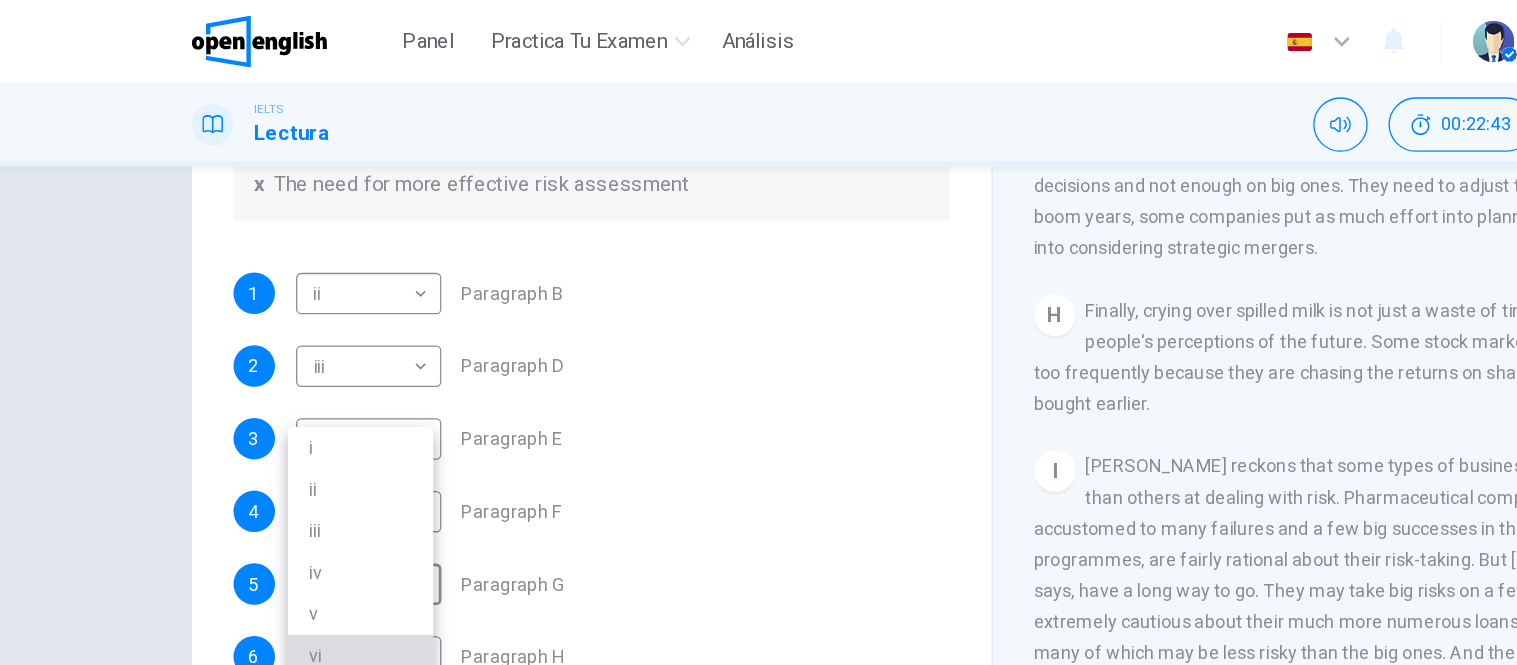 click on "vi" at bounding box center (289, 505) 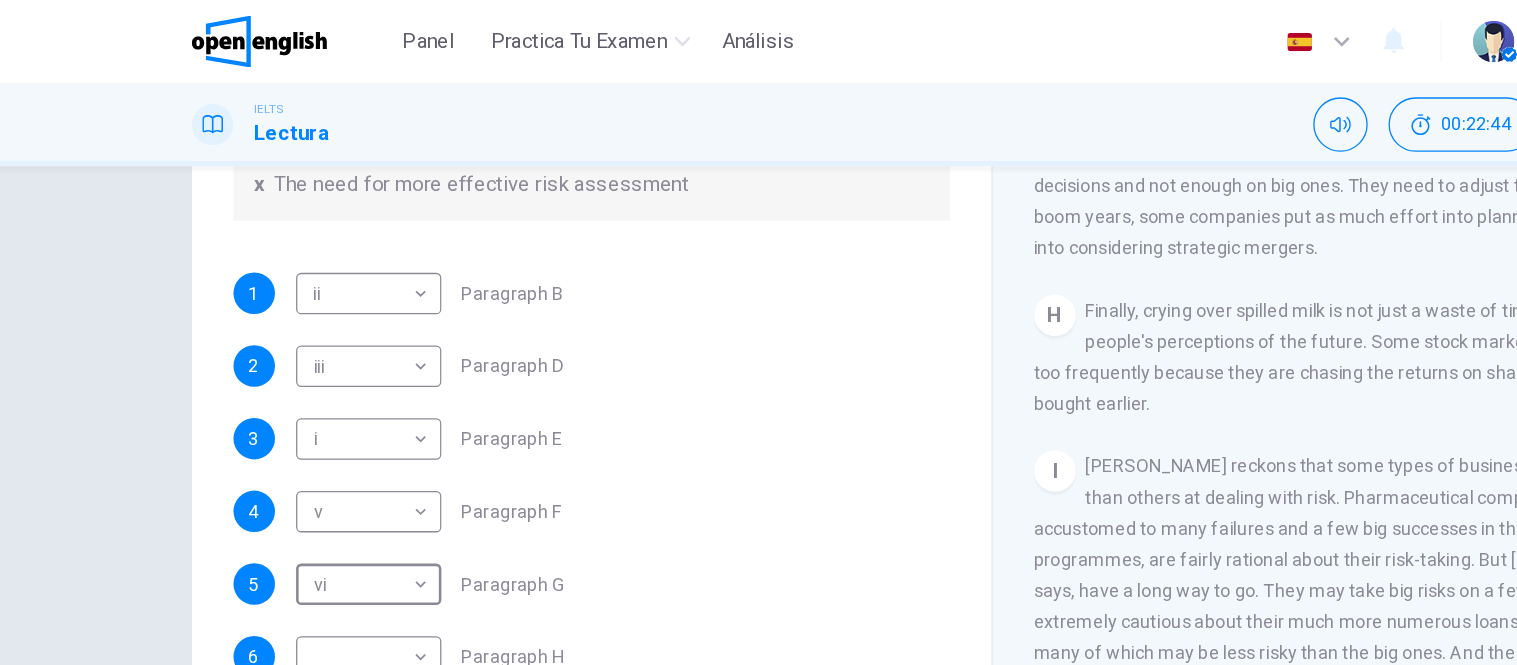 click on "Preguntas 1 - 6 Reading Passage 1 has nine paragraphs  A-I
Choose the correct heading for Paragraphs  B  and  D-H  from the list of headings below.
Write the correct number  (i-xi)  in the boxes below. List of Headings i Not identifying the correct priorities ii A solution for the long term iii The difficulty of changing your mind iv Why looking back is unhelpful v Strengthening inner resources vi A successful approach to the study of decision-making vii The danger of trusting a global market viii Reluctance to go beyond the familiar ix The power of the first number x The need for more effective risk assessment 1 ii ** ​ Paragraph B 2 iii *** ​ Paragraph D 3 i * ​ Paragraph E 4 v * ​ Paragraph F 5 vi ** ​ Paragraph G 6 ​ ​ Paragraph H Why Risks Can Go Wrong CLIC PARA ZOOM Clic para zoom A B C D E F G H I" at bounding box center (758, 356) 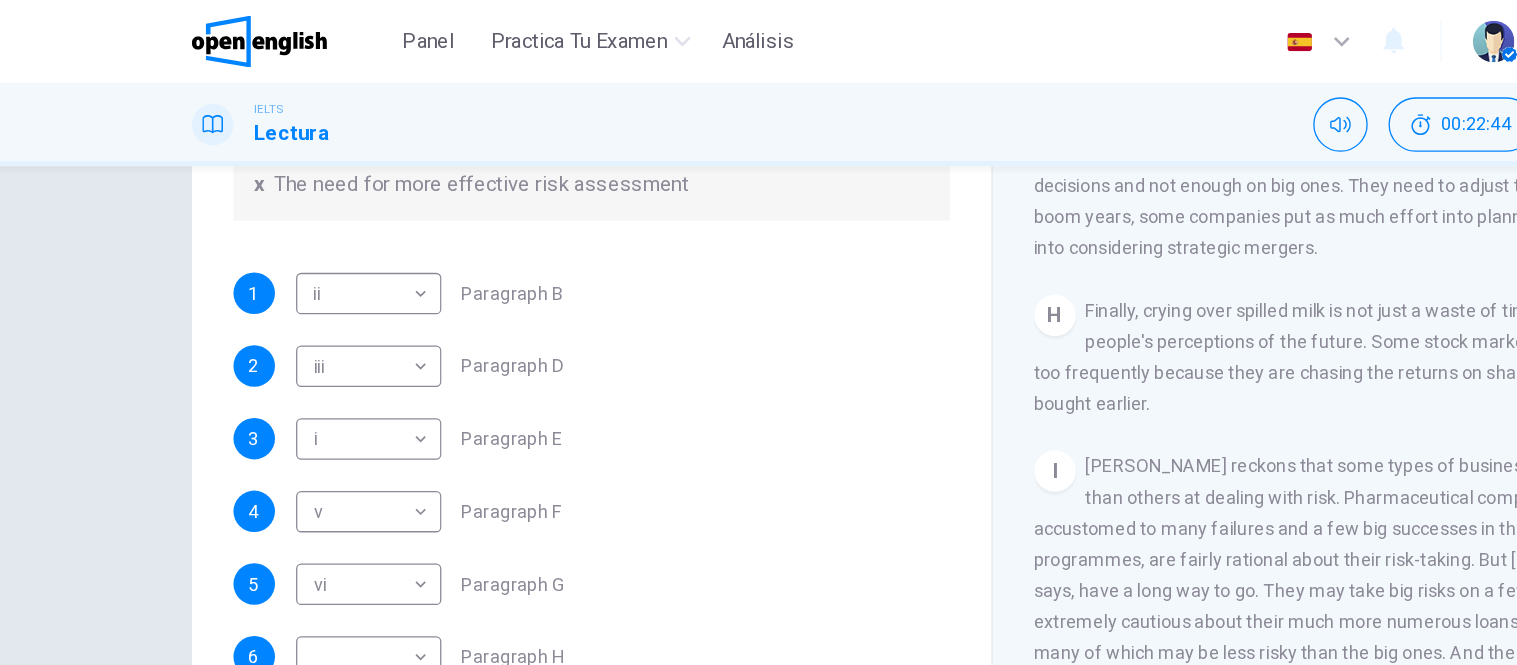 scroll, scrollTop: 317, scrollLeft: 0, axis: vertical 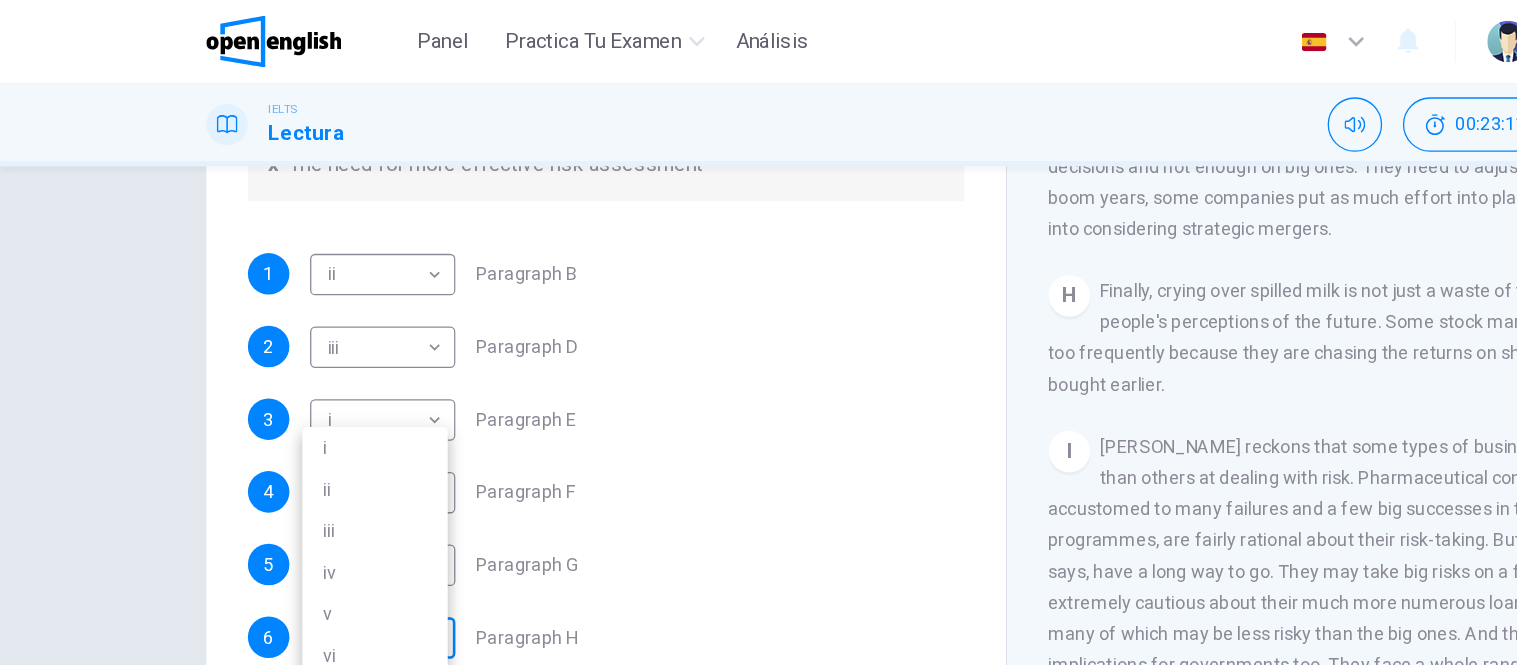 click on "Este sitio utiliza cookies, como se explica en nuestra  Política de Privacidad . Si acepta el uso de cookies, haga clic en el botón [PERSON_NAME] y continúe navegando por nuestro sitio.   Política de Privacidad Aceptar Panel Practica tu examen Análisis Español ** ​ [PERSON_NAME] IELTS Lectura 00:23:11 FINALIZAR SESIÓN Preguntas 1 - 6 Reading Passage 1 has nine paragraphs  A-I
Choose the correct heading for Paragraphs  B  and  D-H  from the list of headings below.
Write the correct number  (i-xi)  in the boxes below. List of Headings i Not identifying the correct priorities ii A solution for the long term iii The difficulty of changing your mind iv Why looking back is unhelpful v Strengthening inner resources vi A successful approach to the study of decision-making vii The danger of trusting a global market viii Reluctance to go beyond the familiar ix The power of the first number x The need for more effective risk assessment 1 ii ** ​ Paragraph B 2 iii *** ​ Paragraph D 3 i * ​ Paragraph E 4 v * ​" at bounding box center [758, 332] 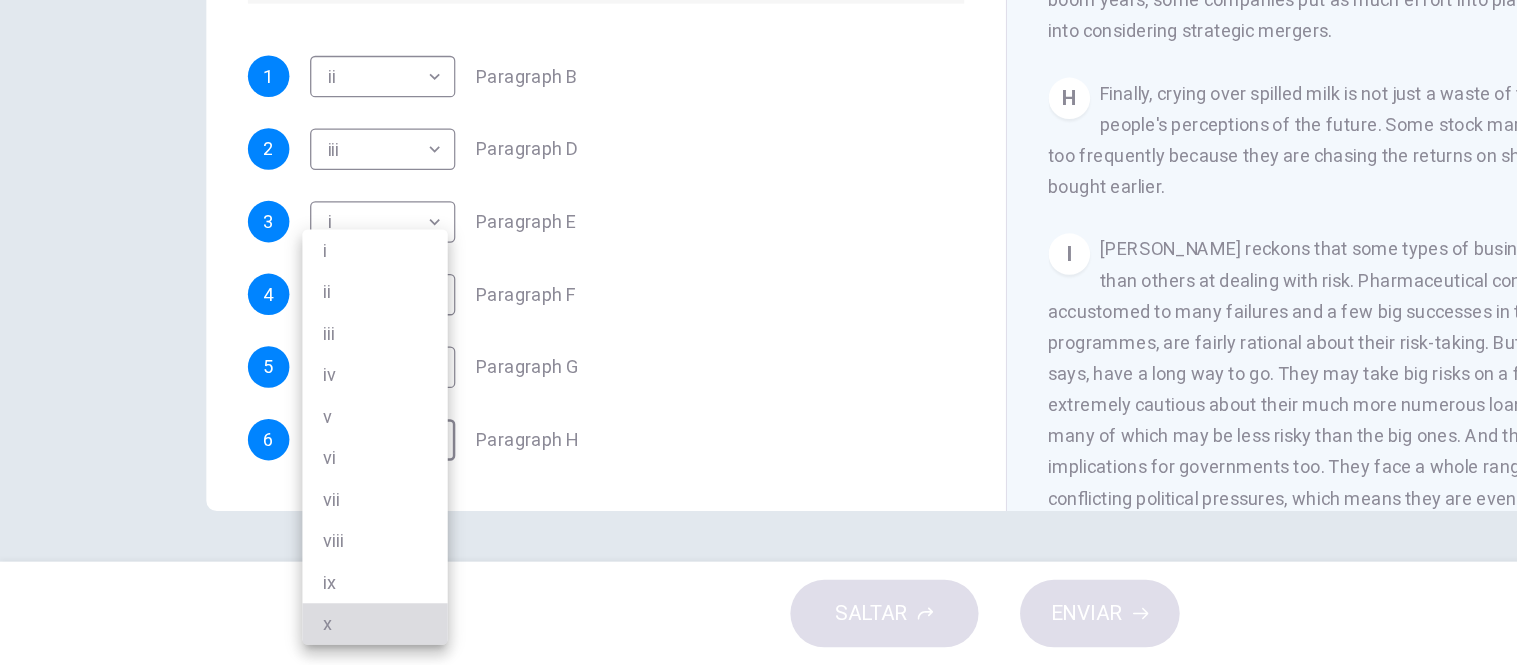click on "x" at bounding box center (289, 633) 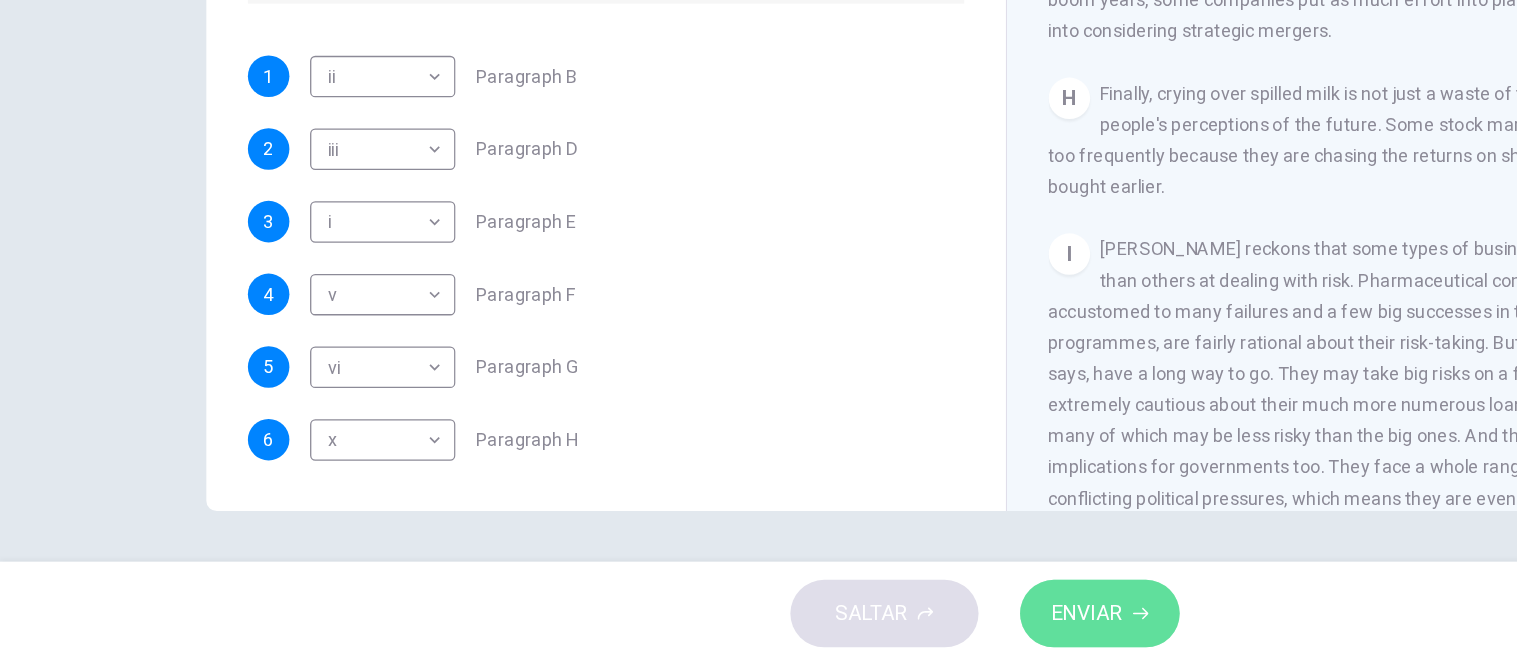 click on "ENVIAR" at bounding box center (837, 625) 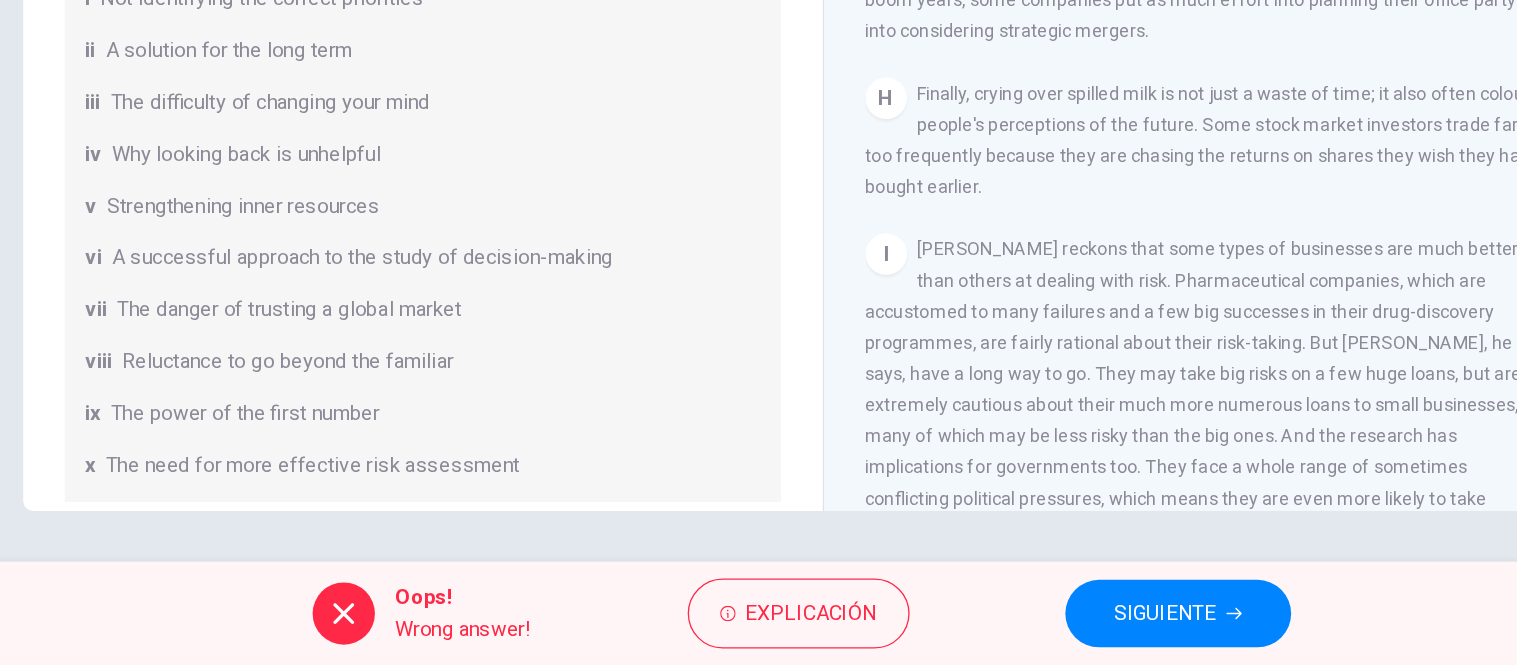 scroll, scrollTop: 384, scrollLeft: 0, axis: vertical 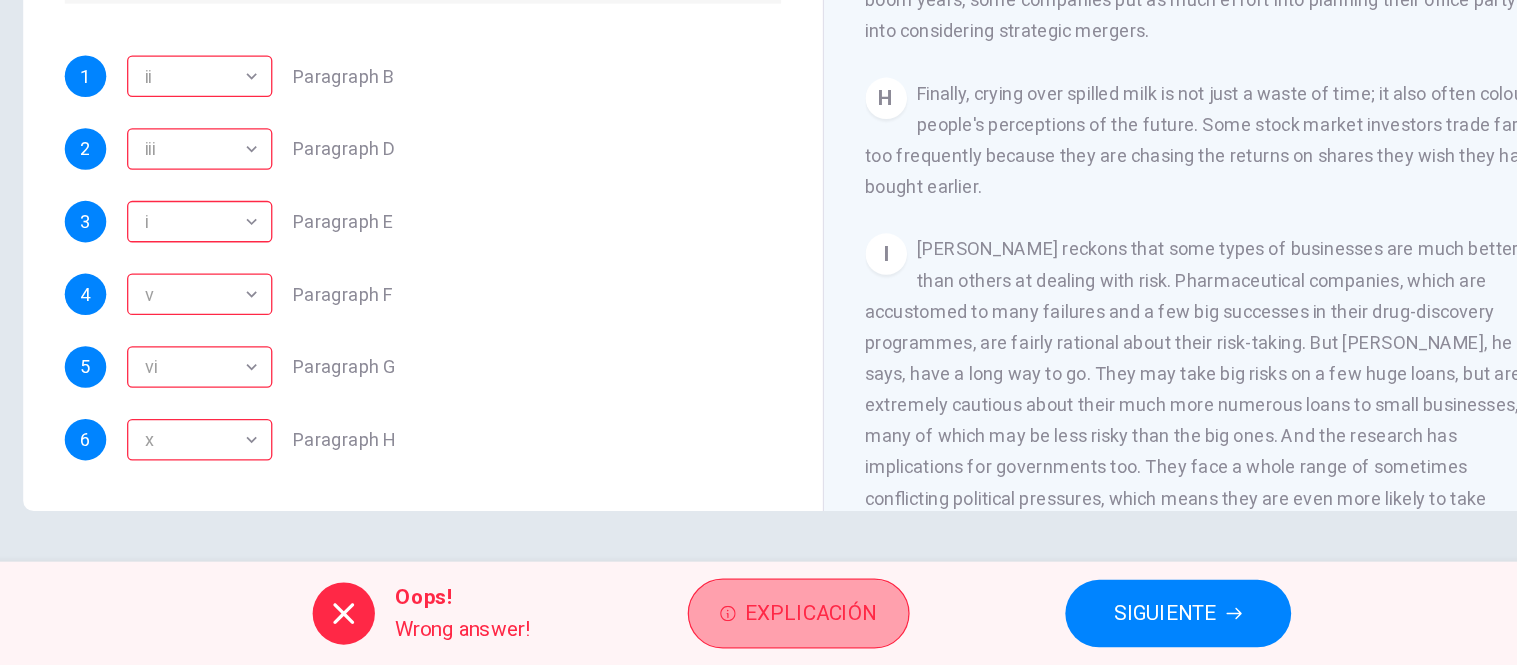 click on "Explicación" at bounding box center [766, 625] 